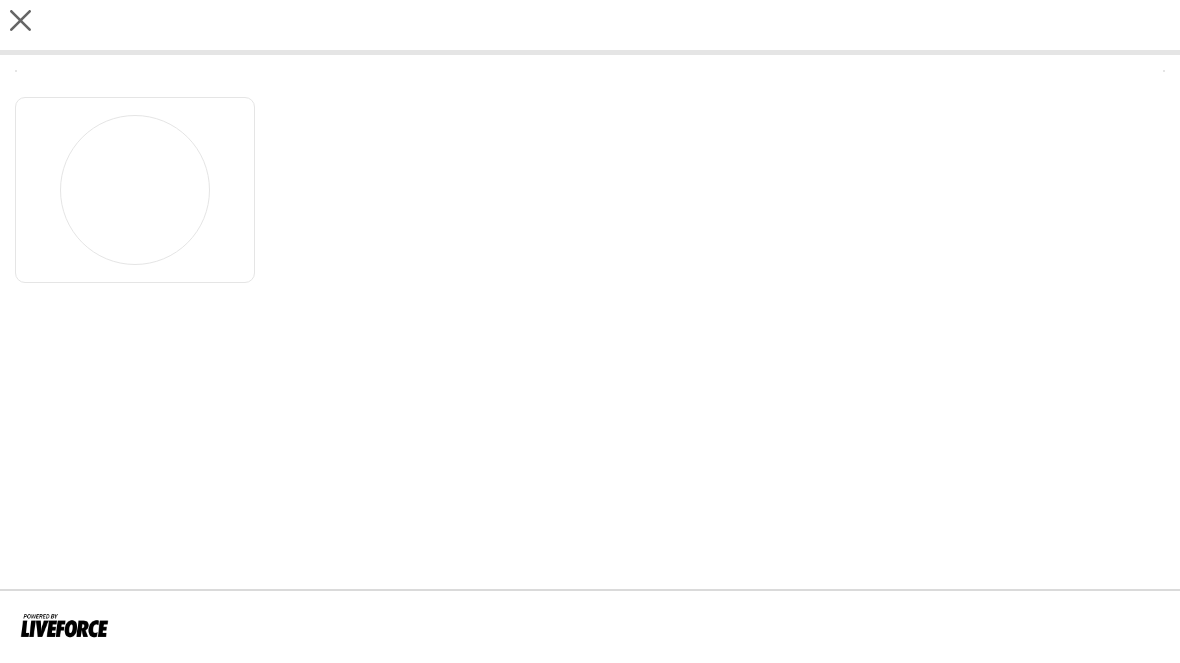 scroll, scrollTop: 0, scrollLeft: 0, axis: both 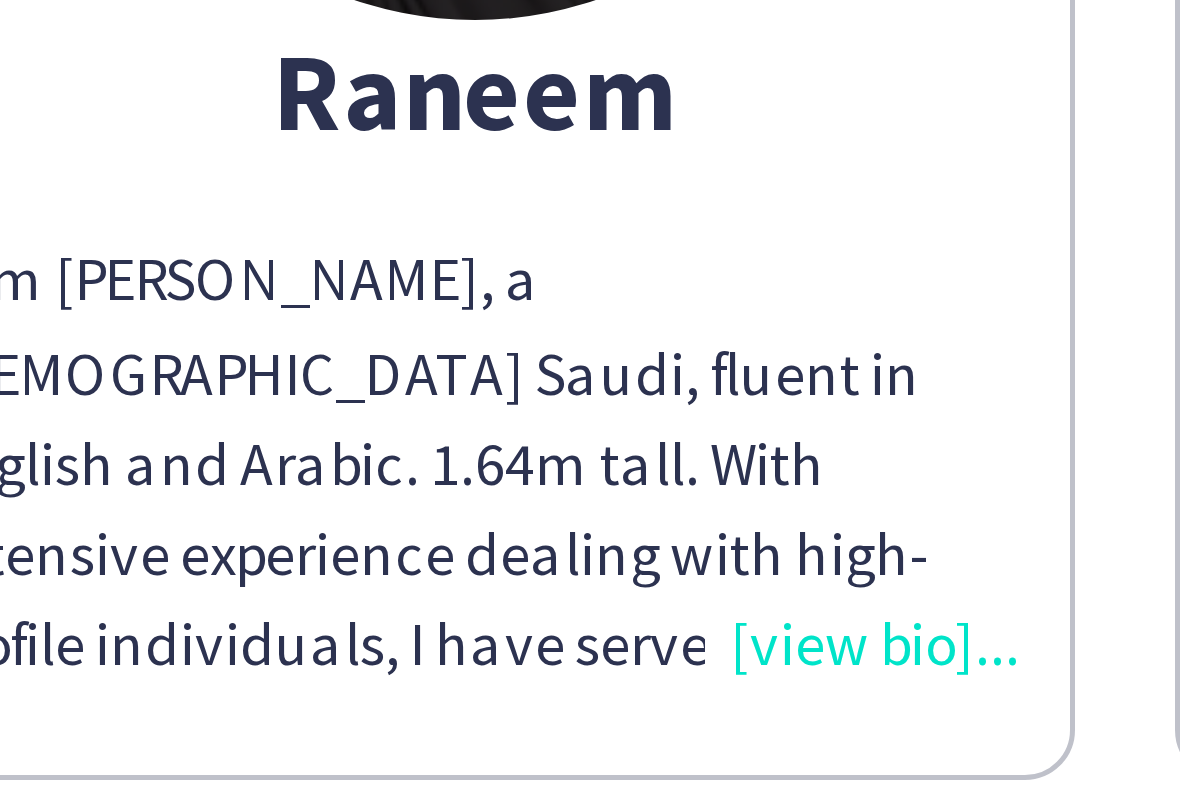 click on "I am [PERSON_NAME], a [DEMOGRAPHIC_DATA] Saudi, fluent in English and Arabic. 1.64m tall. With extensive experience dealing with high-profile individuals, I have served as Artwork Supervisor for the Noor Riyadh Festival and led visitor experiences. My leadership roles at Motorsport and Media events at [GEOGRAPHIC_DATA], along with guest management at the World Defence Show and Global CSR Forum, highlight my skills in catering to VIPs and ensuring seamless event experiences in [GEOGRAPHIC_DATA]." 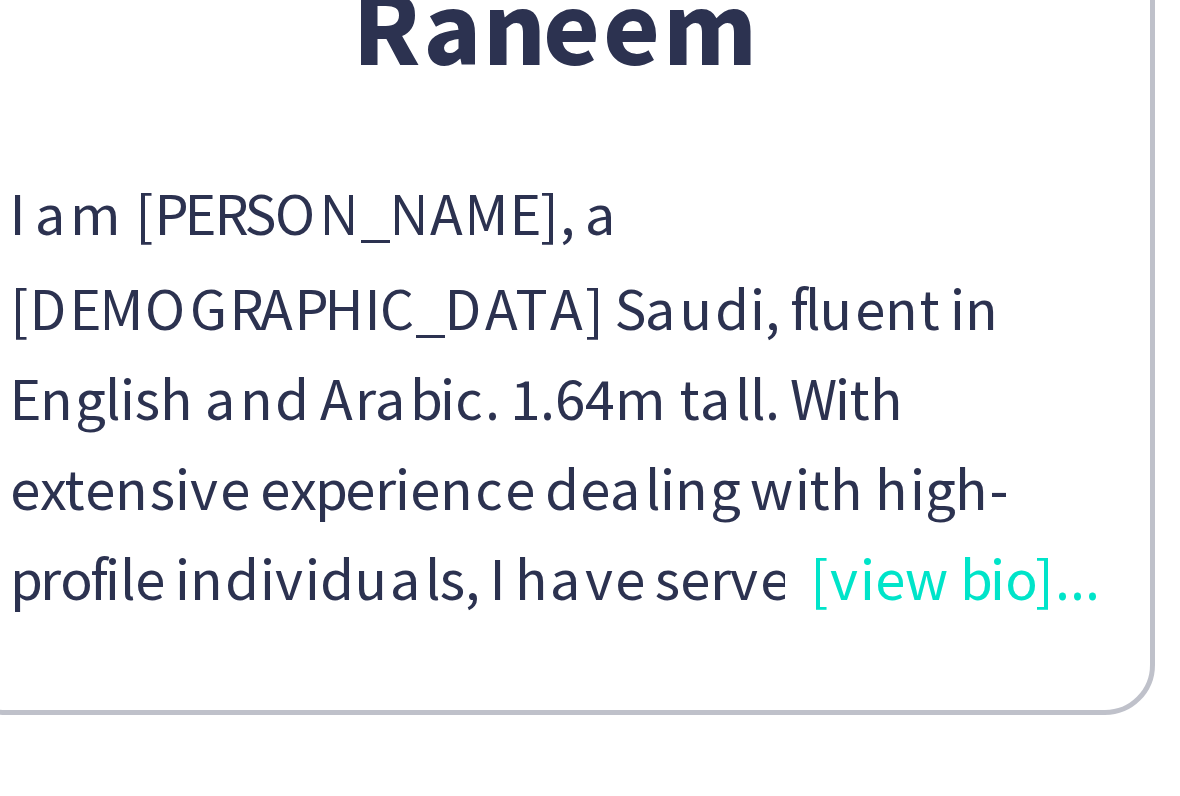 click on "I am [PERSON_NAME], a [DEMOGRAPHIC_DATA] Saudi, fluent in English and Arabic. 1.64m tall. With extensive experience dealing with high-profile individuals, I have served as Artwork Supervisor for the Noor Riyadh Festival and led visitor experiences. My leadership roles at Motorsport and Media events at [GEOGRAPHIC_DATA], along with guest management at the World Defence Show and Global CSR Forum, highlight my skills in catering to VIPs and ensuring seamless event experiences in [GEOGRAPHIC_DATA]." 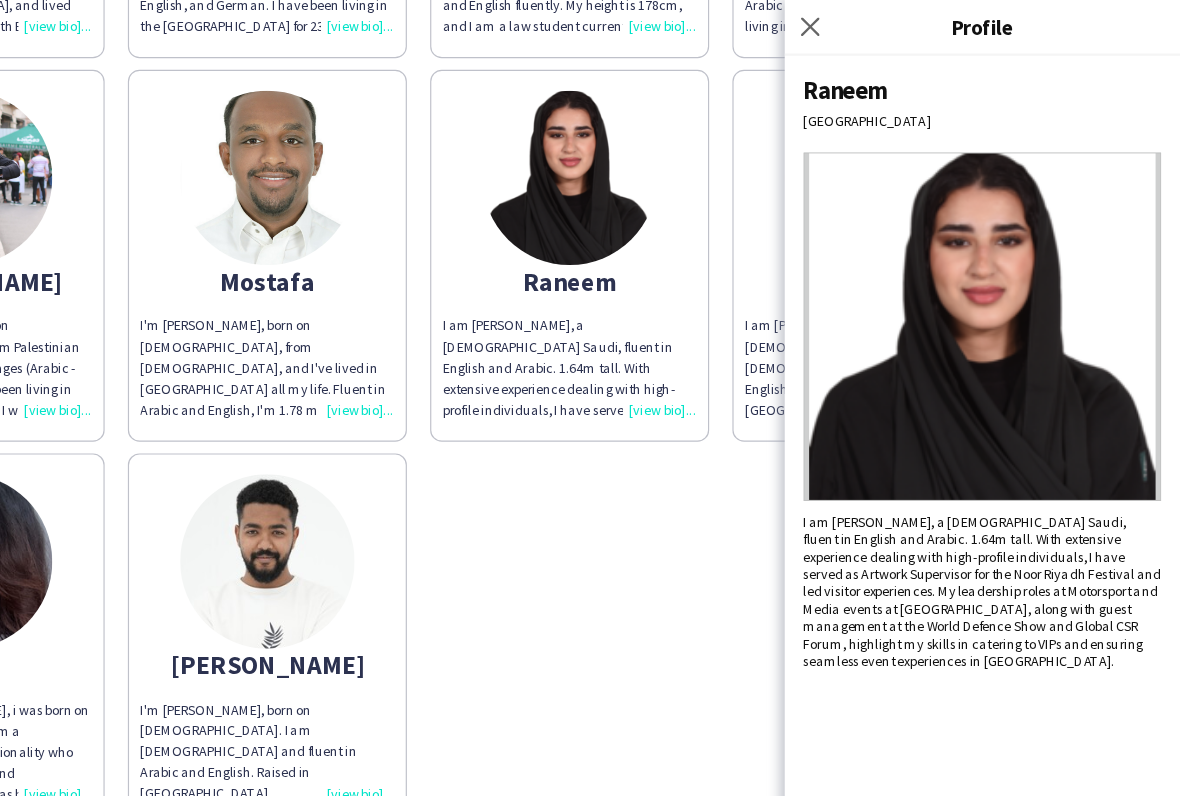 click on "Close pop-in" 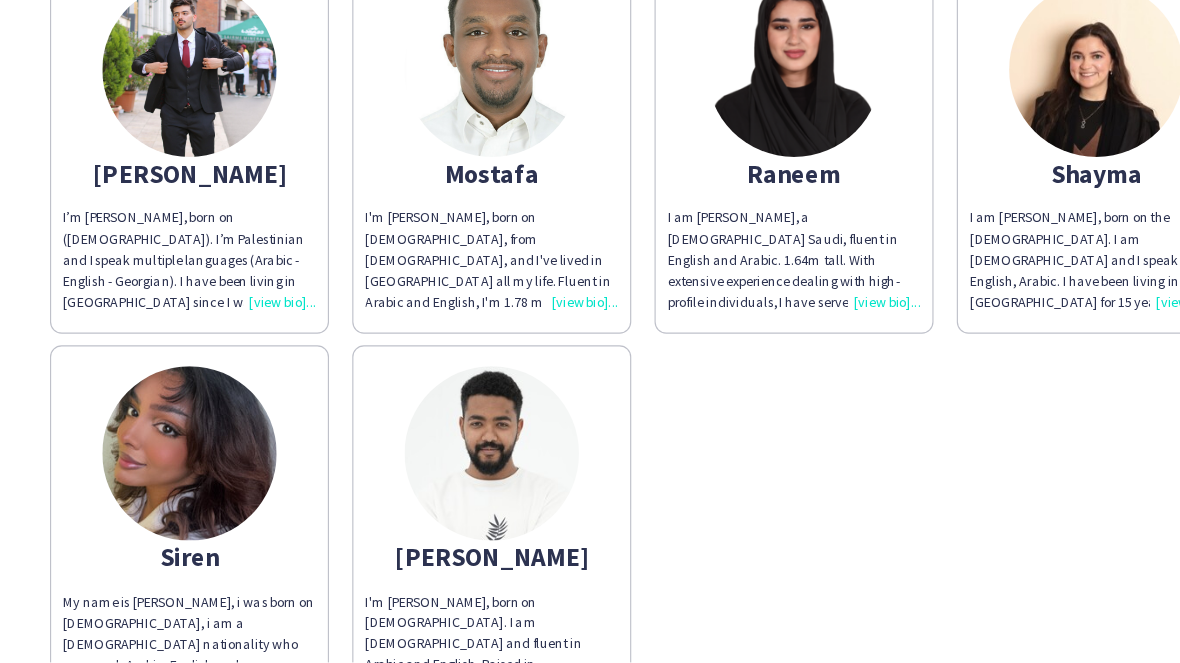 scroll, scrollTop: 0, scrollLeft: 0, axis: both 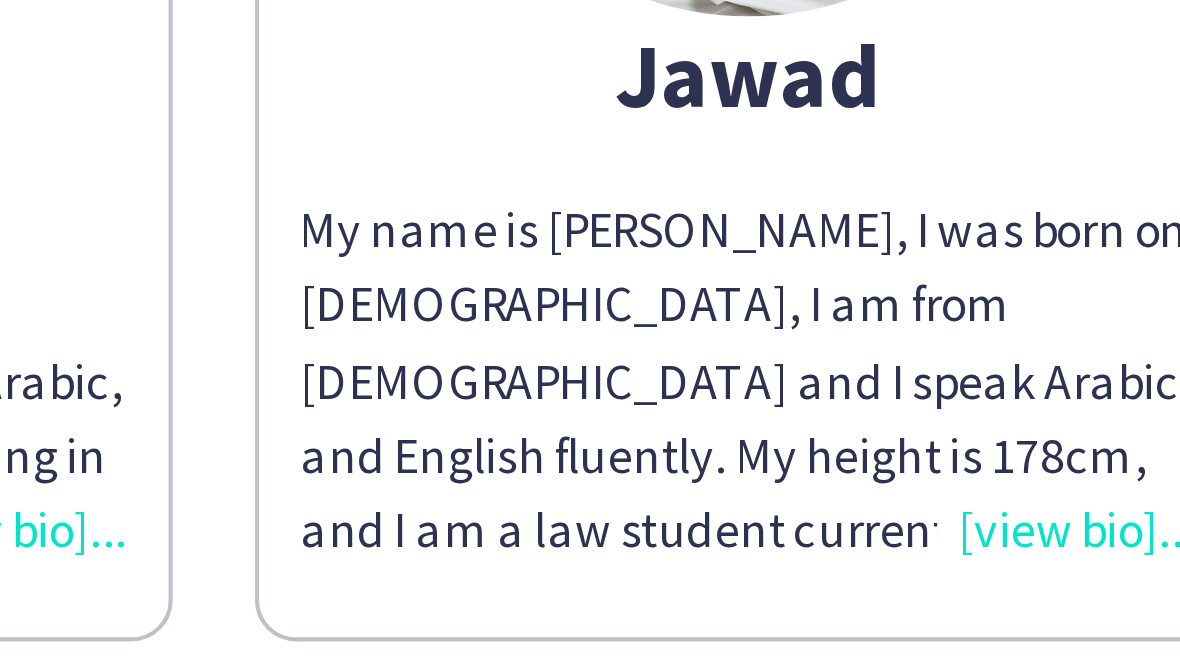 click on "My name is [PERSON_NAME], I was born on [DEMOGRAPHIC_DATA], I am from [DEMOGRAPHIC_DATA] and I speak Arabic and English fluently. My height is 178cm, and I am a law student currently studying in [GEOGRAPHIC_DATA]. I am interested in corporate law and labour law and I also find legal consulting interesting. I also previously worked as a guest management staff in a cultural event, as a VIP Host in PFL MENA, and recently received a certificate from THA freelancer excellence training." 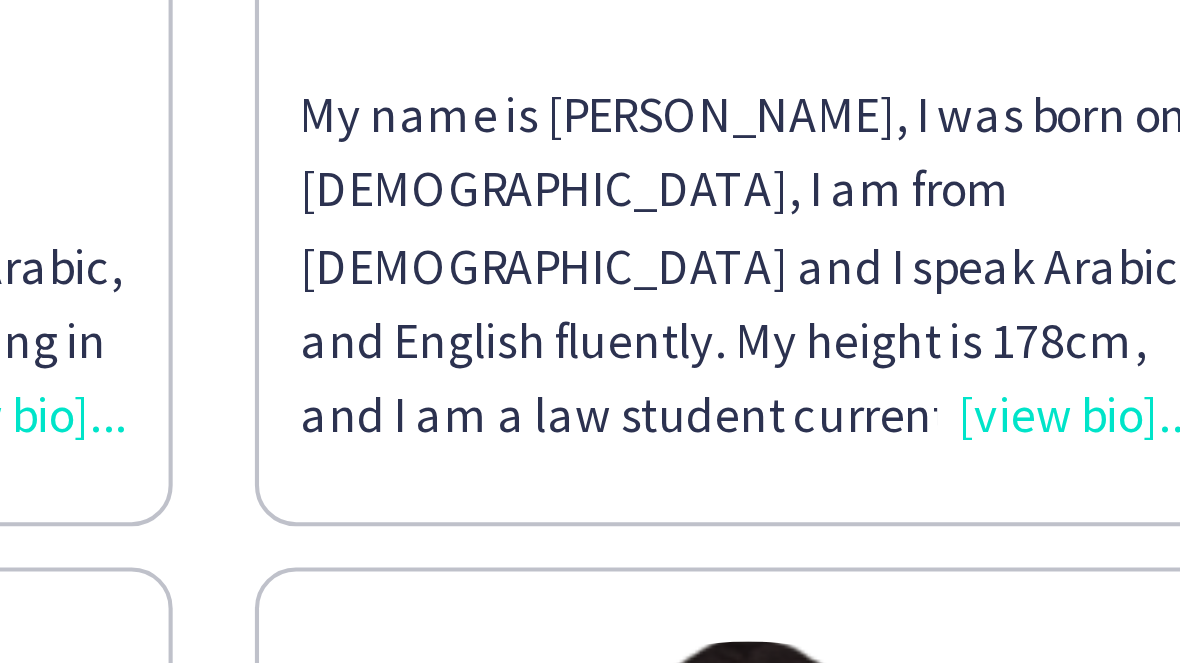 scroll, scrollTop: 180, scrollLeft: 0, axis: vertical 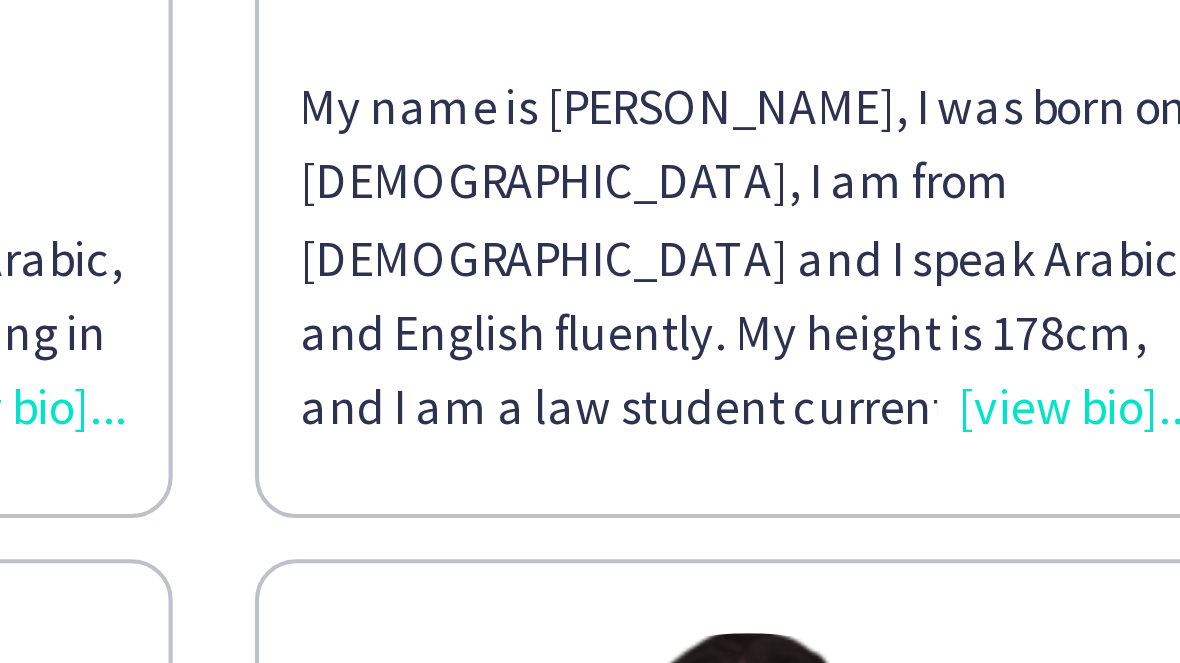 click on "My name is [PERSON_NAME], I was born on [DEMOGRAPHIC_DATA], I am from [DEMOGRAPHIC_DATA] and I speak Arabic and English fluently. My height is 178cm, and I am a law student currently studying in [GEOGRAPHIC_DATA]. I am interested in corporate law and labour law and I also find legal consulting interesting. I also previously worked as a guest management staff in a cultural event, as a VIP Host in PFL MENA, and recently received a certificate from THA freelancer excellence training." 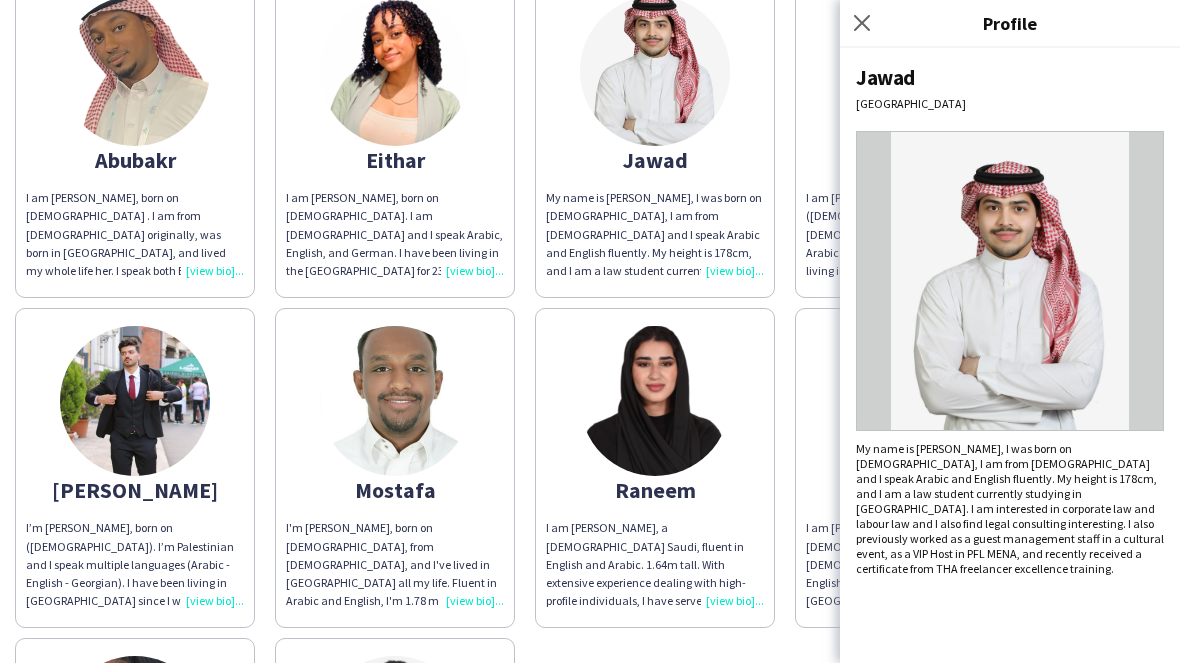click on "Close pop-in" 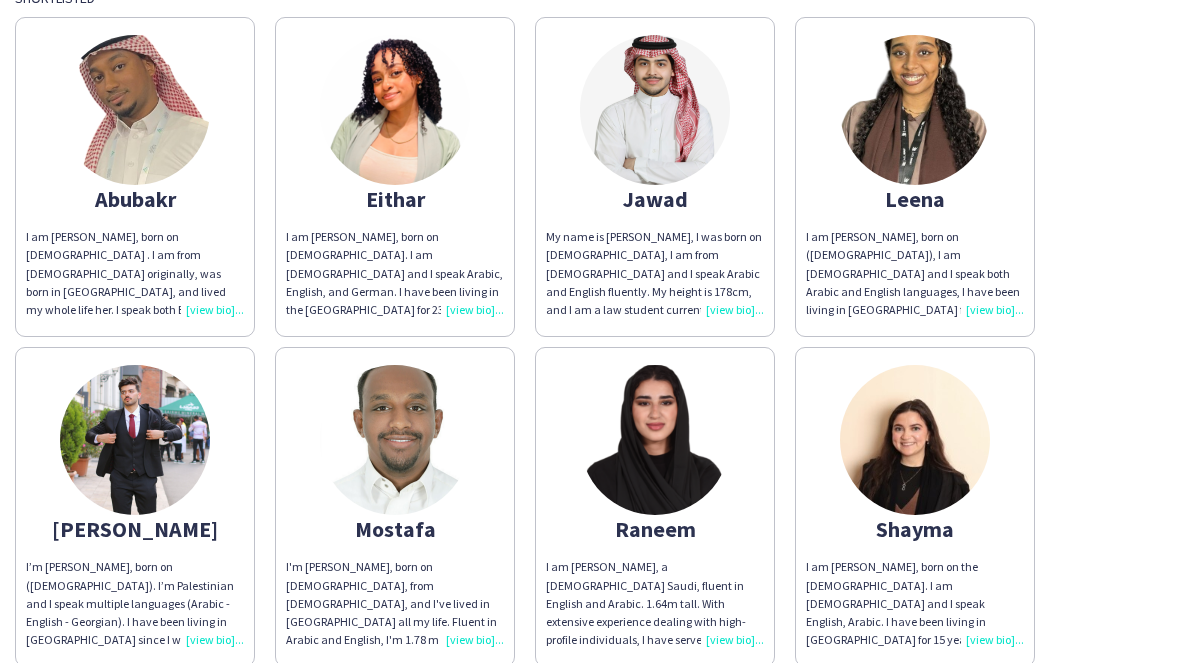 scroll, scrollTop: 101, scrollLeft: 0, axis: vertical 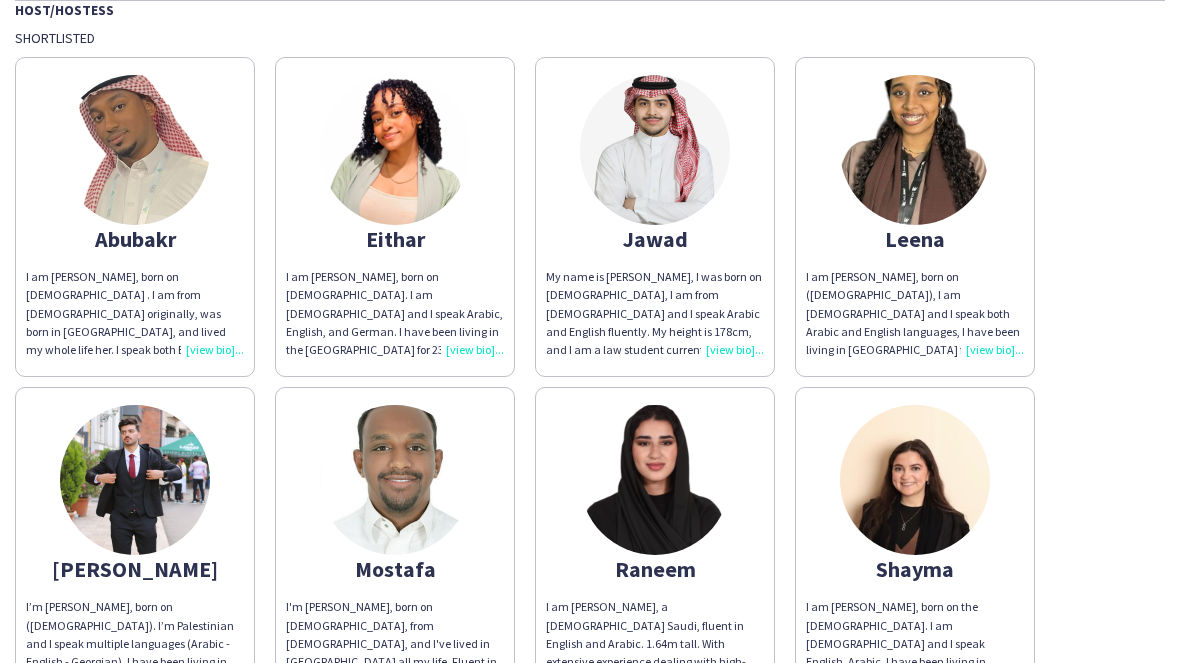 click on "I am [PERSON_NAME], born on [DEMOGRAPHIC_DATA] . I am from [DEMOGRAPHIC_DATA] originally, was born in [GEOGRAPHIC_DATA], and lived my whole life her. I speak both English and Arabic Fluently, and I am 175.2cm tall. I studied electrical engineering in [GEOGRAPHIC_DATA], and I have always had a passion for events and working in events as well as ceremonies and big festivals as a whole, am a people person and I enjoy Teamwork and group achievements more than anything else." 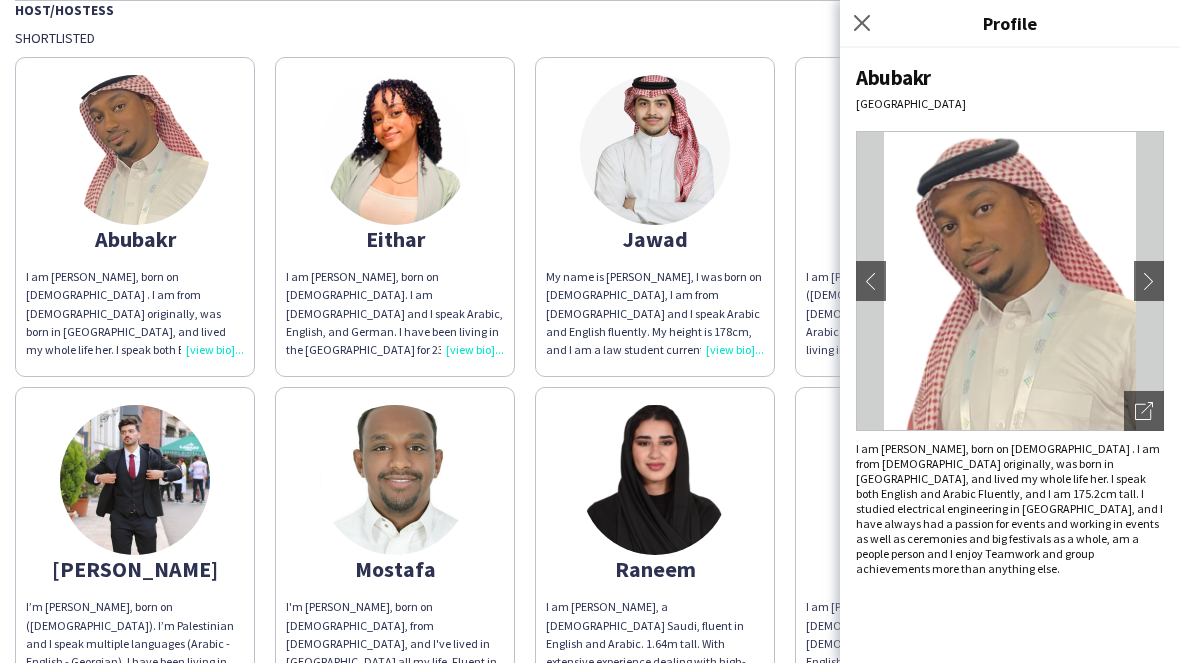 click on "Close pop-in" 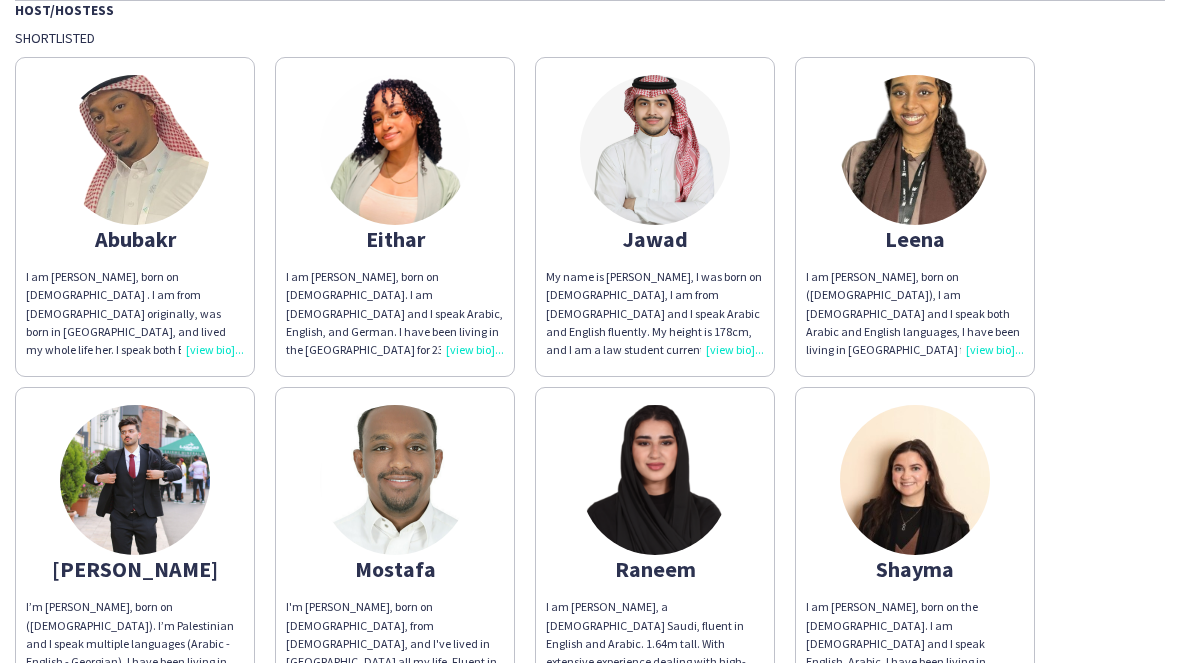 click on "I am [PERSON_NAME], born on [DEMOGRAPHIC_DATA]. I am [DEMOGRAPHIC_DATA] and I speak Arabic, English, and German. I have been living in the [GEOGRAPHIC_DATA] for 23 years and I am 1.65m. I am a very ambitious and adaptable person ." 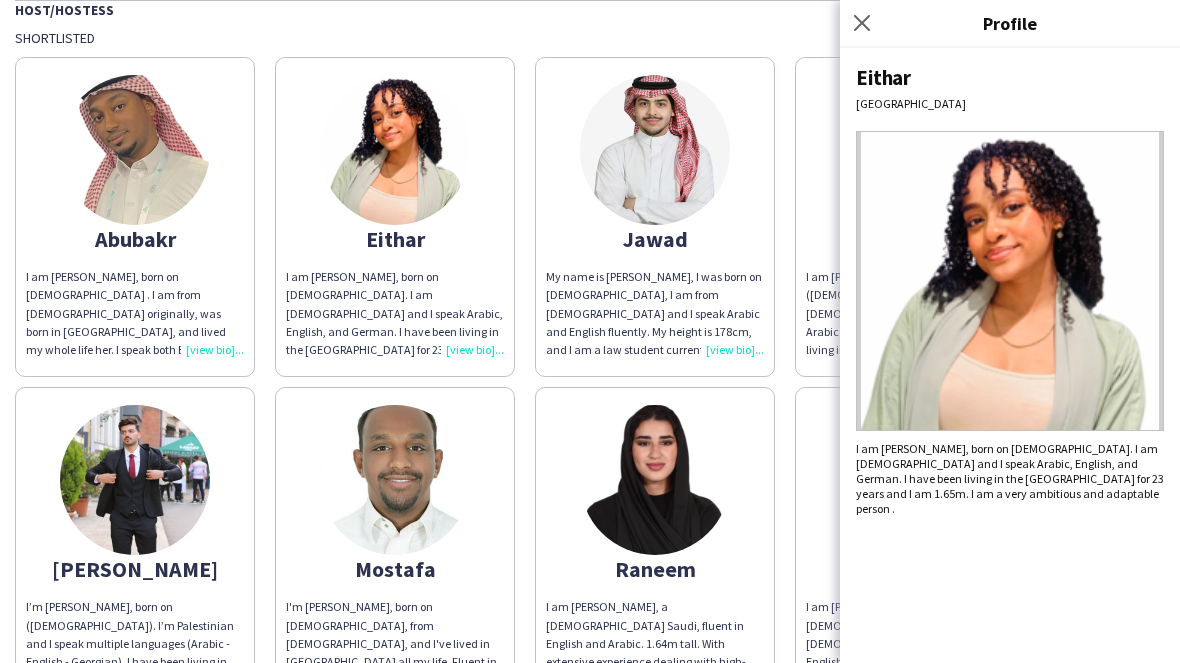 click on "Close pop-in" 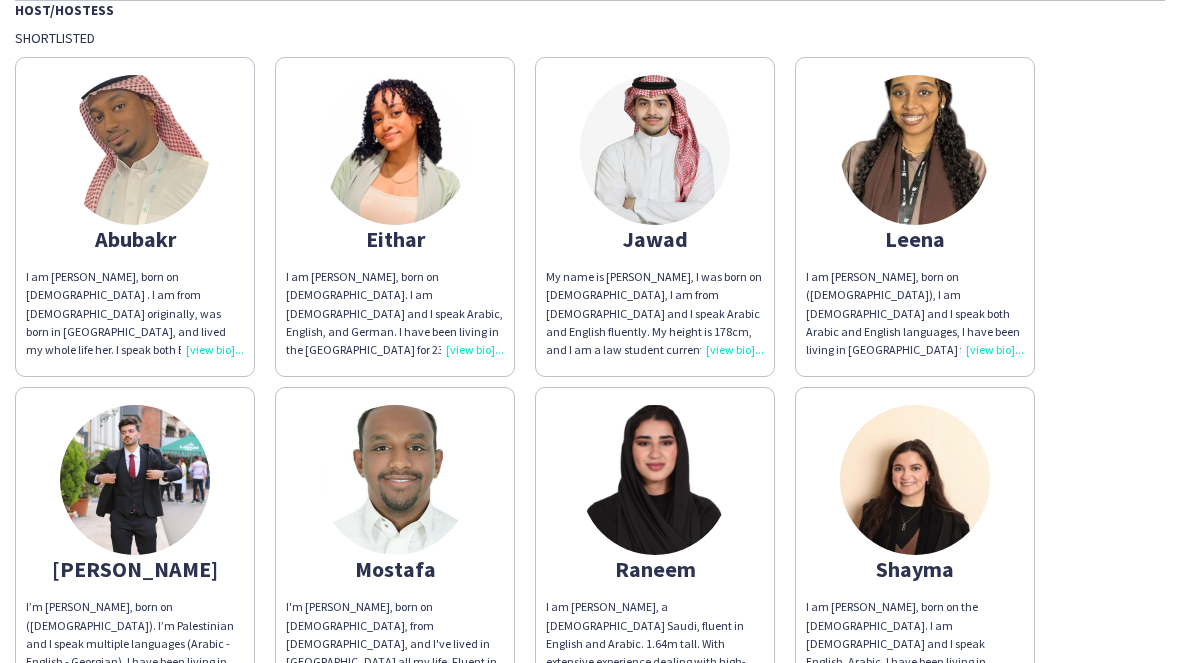 click on "I am [PERSON_NAME], born on ([DEMOGRAPHIC_DATA]), I am [DEMOGRAPHIC_DATA] and I speak both Arabic and English languages, I have been living in [GEOGRAPHIC_DATA] for 23 years and I am 1.62m. I have 5 years of experience in Events Management, worked as a Zone manager in [GEOGRAPHIC_DATA], and as a Supervisor in 3 projects including Formula E, Rally Dakar, and WWE. Also, as a Host and brand ambassador in more than 11 projects." 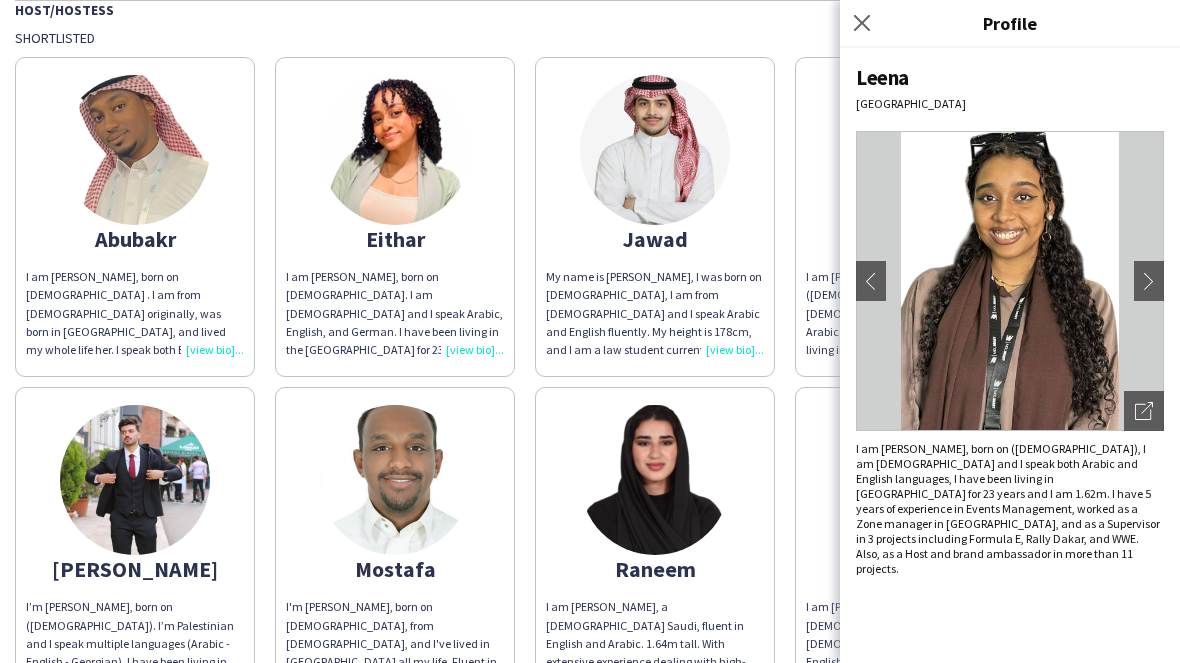 click on "Close pop-in" 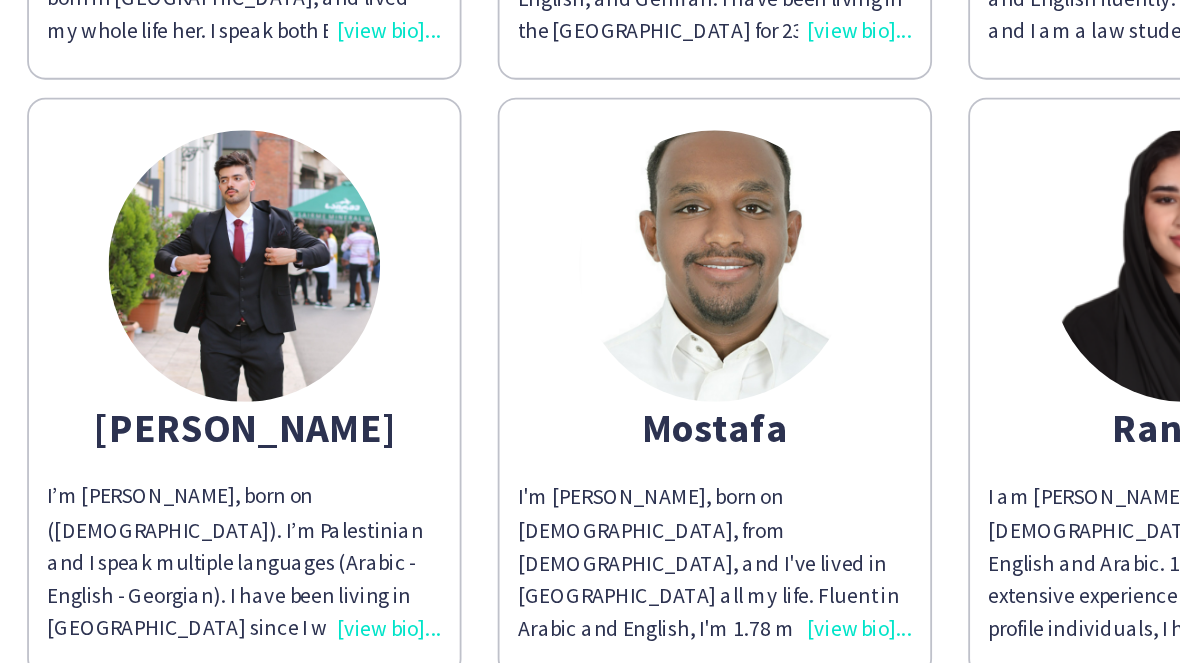 scroll, scrollTop: 256, scrollLeft: 0, axis: vertical 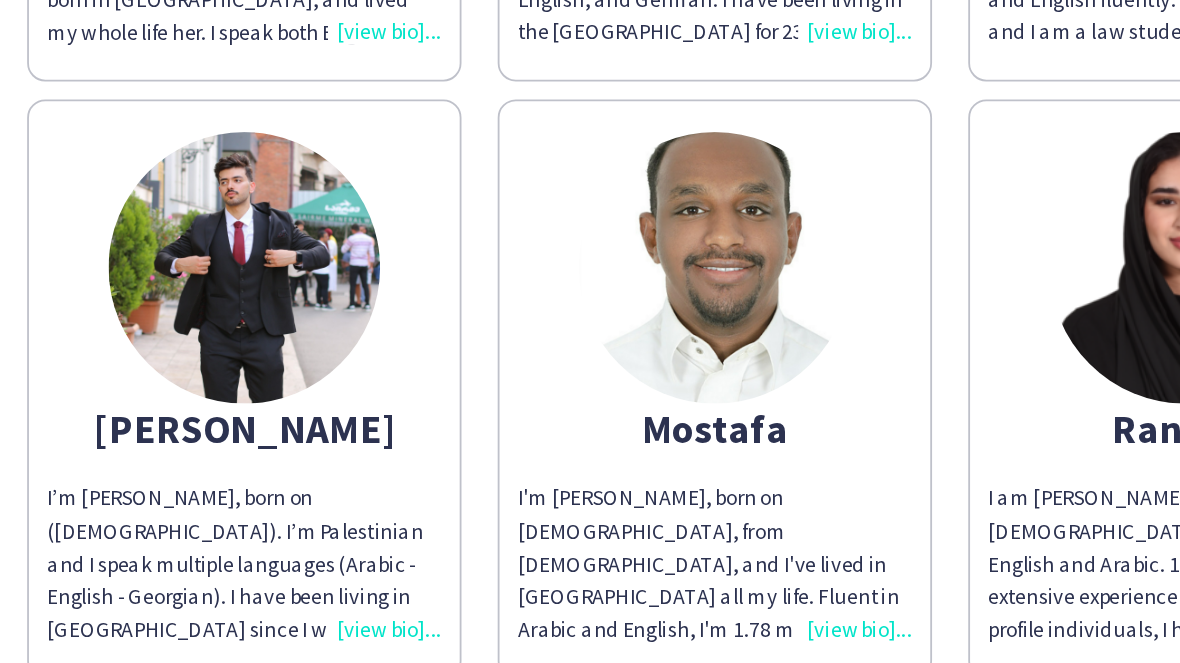 click on "I’m [PERSON_NAME], born on ([DEMOGRAPHIC_DATA]).  I’m Palestinian and I speak multiple languages (Arabic - English - Georgian). I have been living in [GEOGRAPHIC_DATA] since I was born and I’m 190cm tall.
My experience in the field of events organizing is about 2 years. I’m a content creator with over 450K followers." 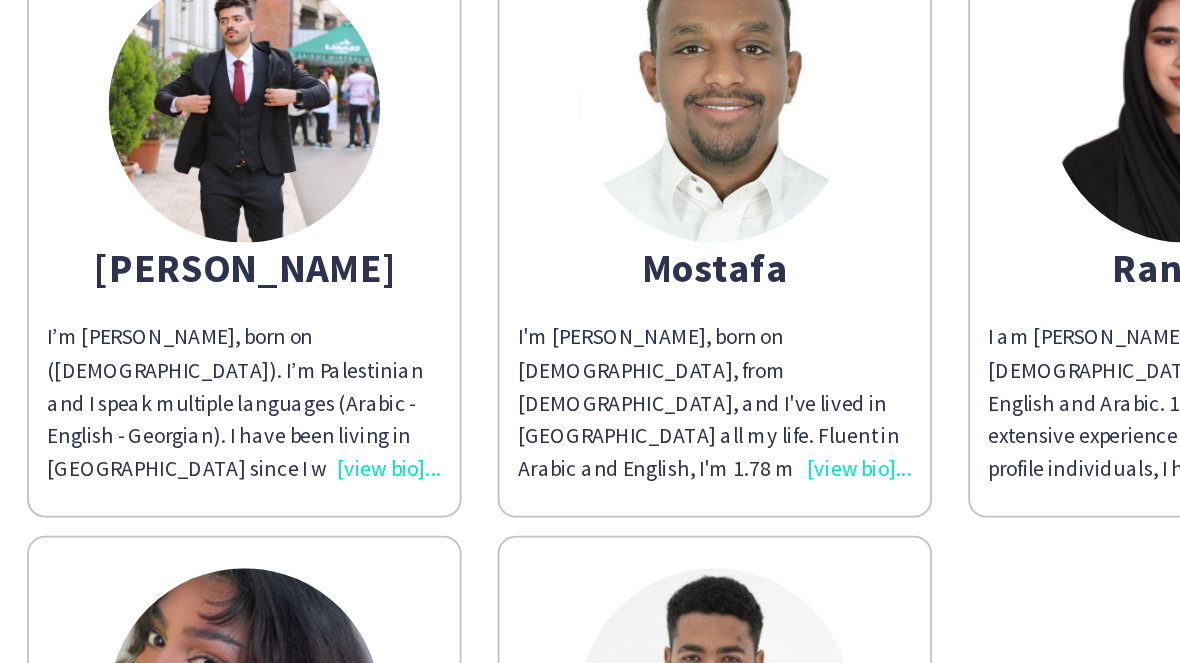scroll, scrollTop: 352, scrollLeft: 0, axis: vertical 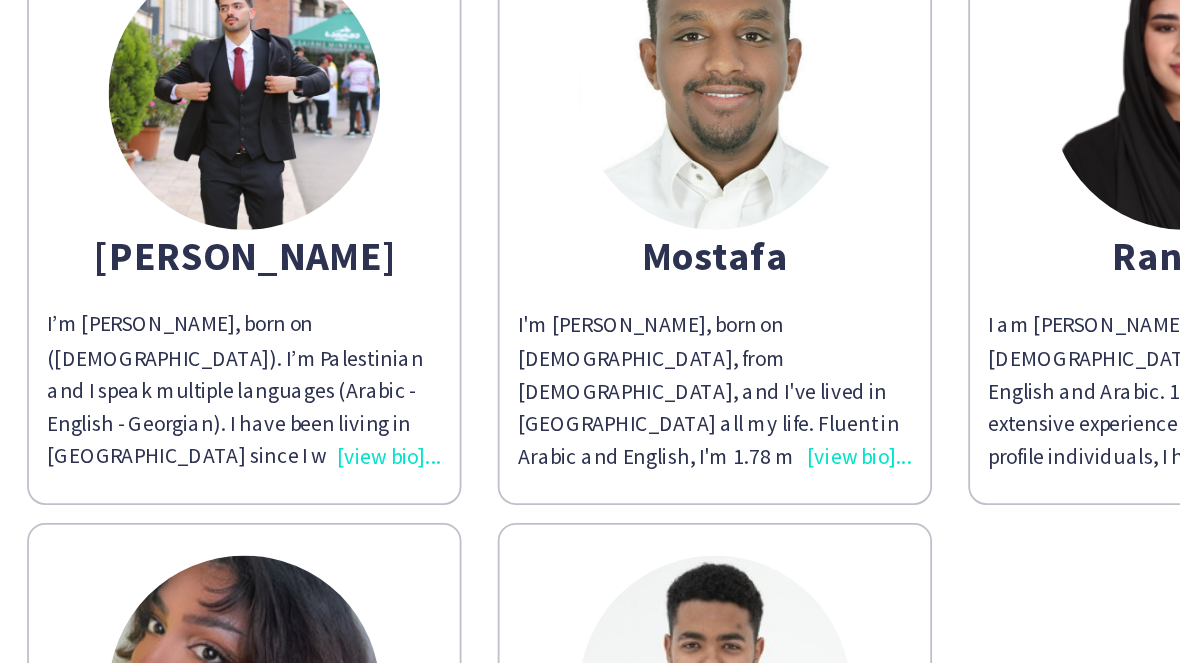 click on "[PERSON_NAME]’m [PERSON_NAME], born on ([DEMOGRAPHIC_DATA]).  I’m Palestinian and I speak multiple languages (Arabic - English - Georgian). I have been living in [GEOGRAPHIC_DATA] since I was born and I’m 190cm tall.
My experience in the field of events organizing is about 2 years. I’m a content creator with over 450K followers." 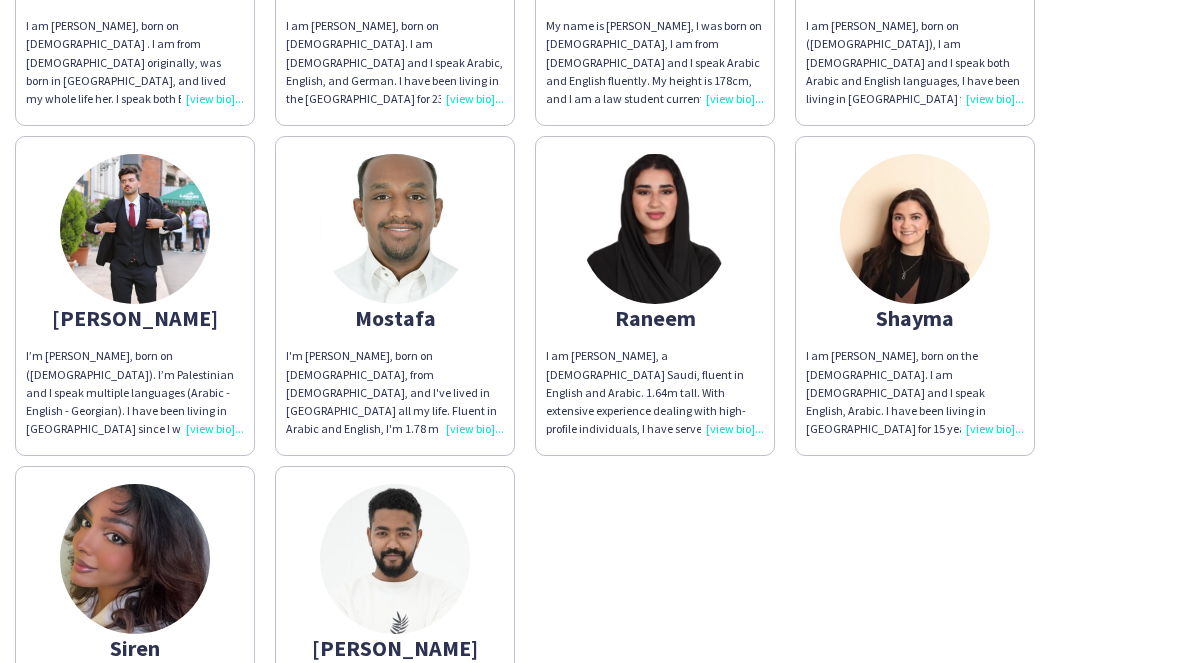 click on "[PERSON_NAME]’m [PERSON_NAME], born on ([DEMOGRAPHIC_DATA]).  I’m Palestinian and I speak multiple languages (Arabic - English - Georgian). I have been living in [GEOGRAPHIC_DATA] since I was born and I’m 190cm tall.
My experience in the field of events organizing is about 2 years. I’m a content creator with over 450K followers." 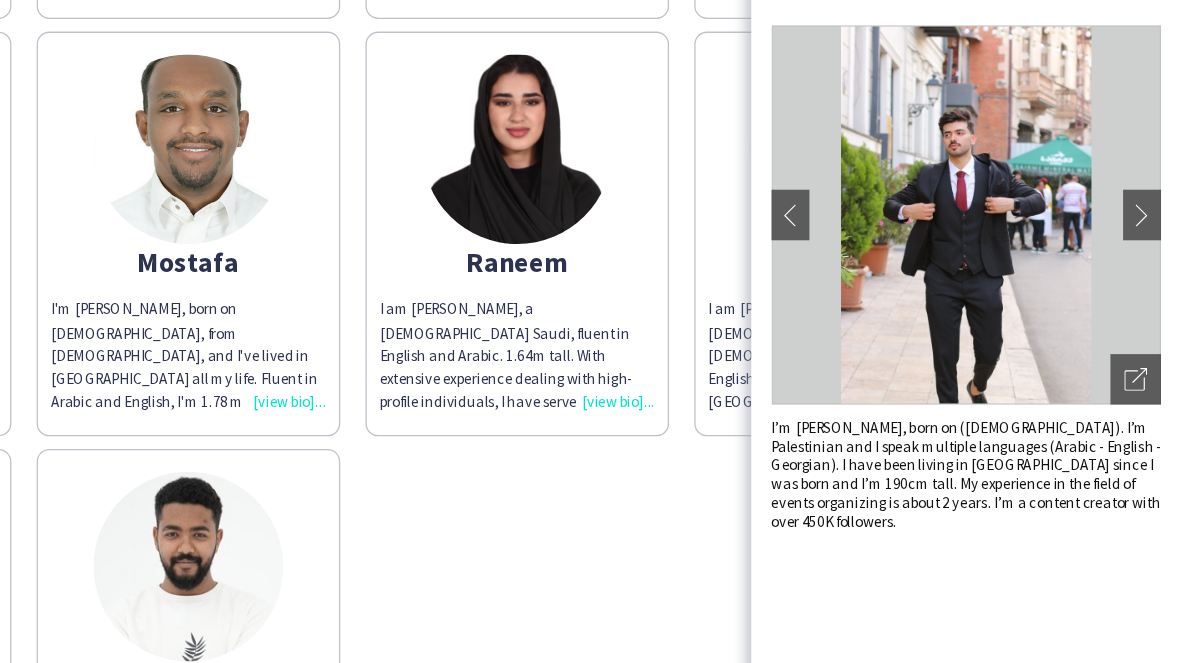 click on "chevron-right" 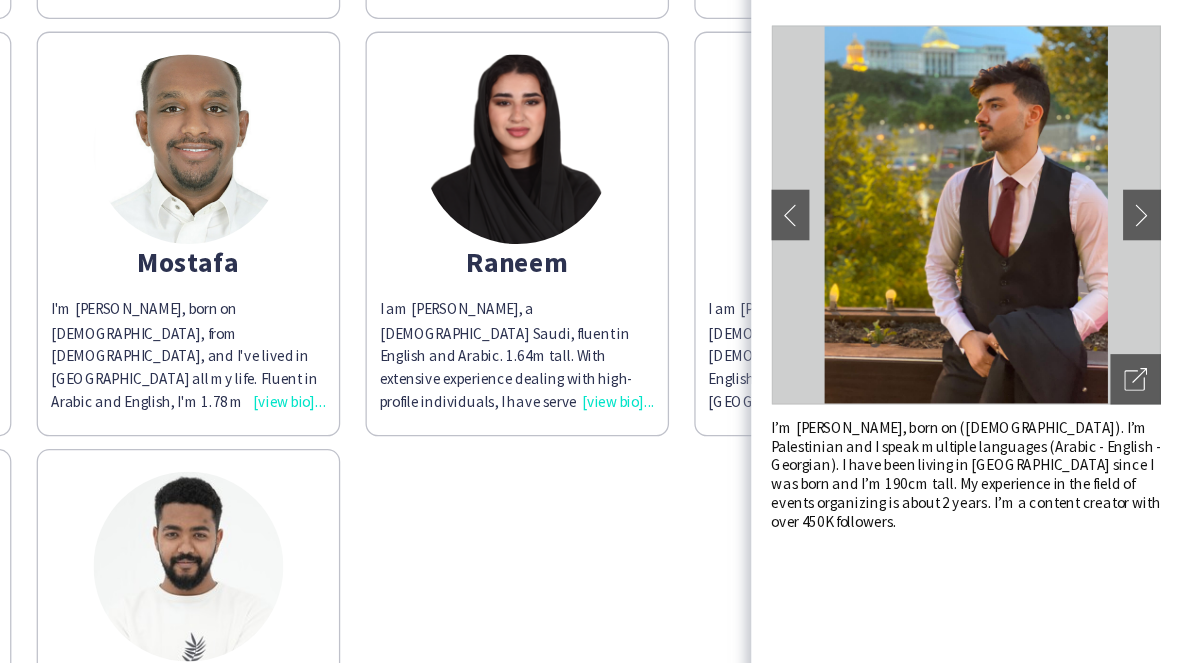 click on "chevron-right" 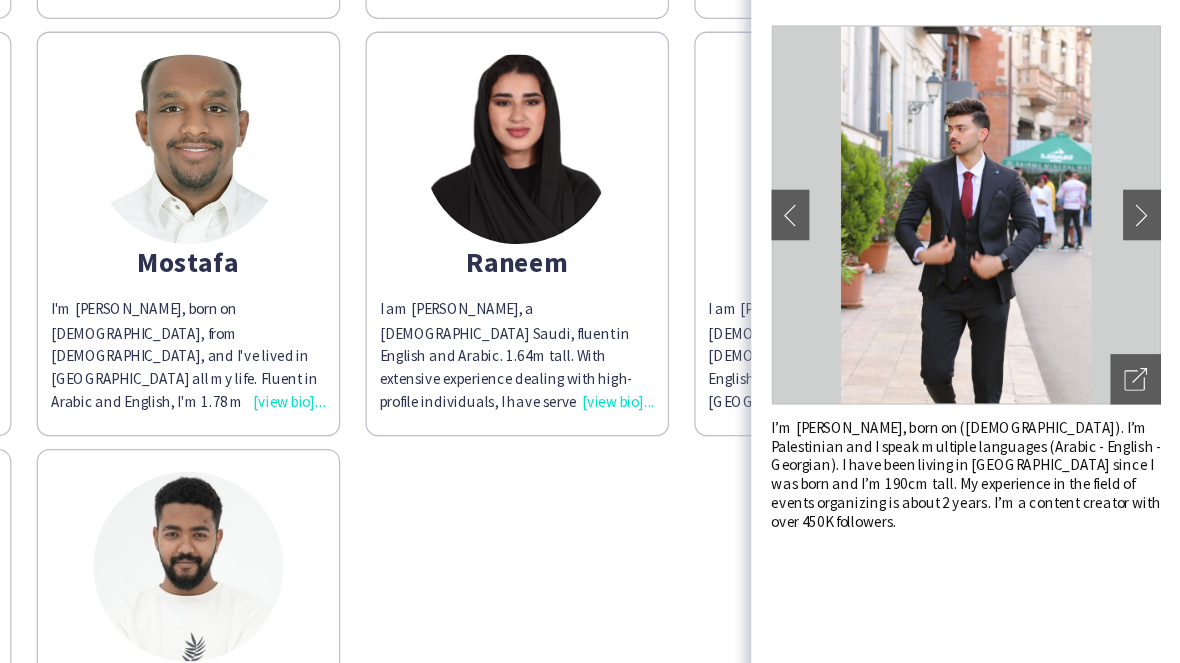click on "chevron-left" 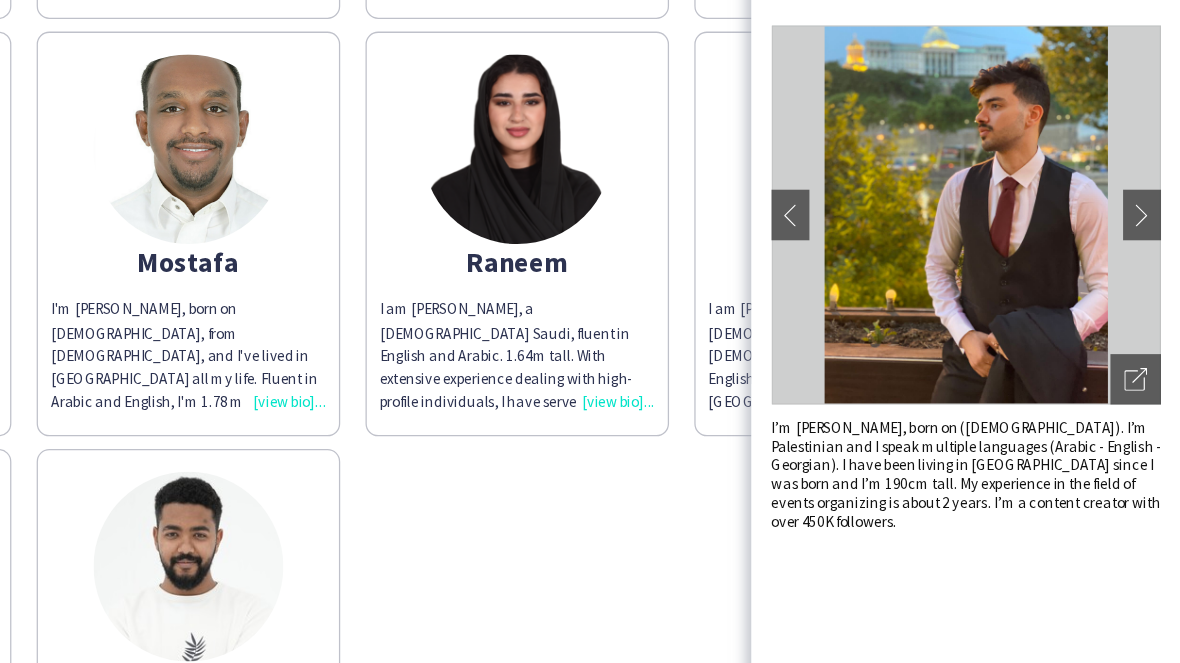 click on "chevron-left" 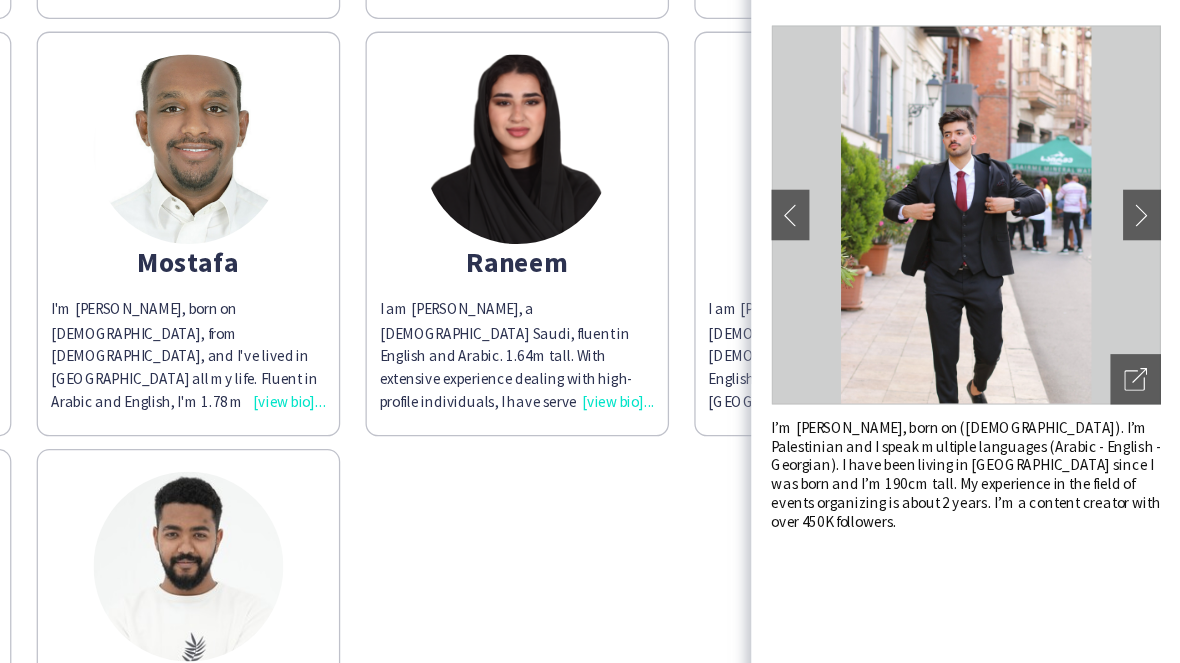click on "chevron-left" 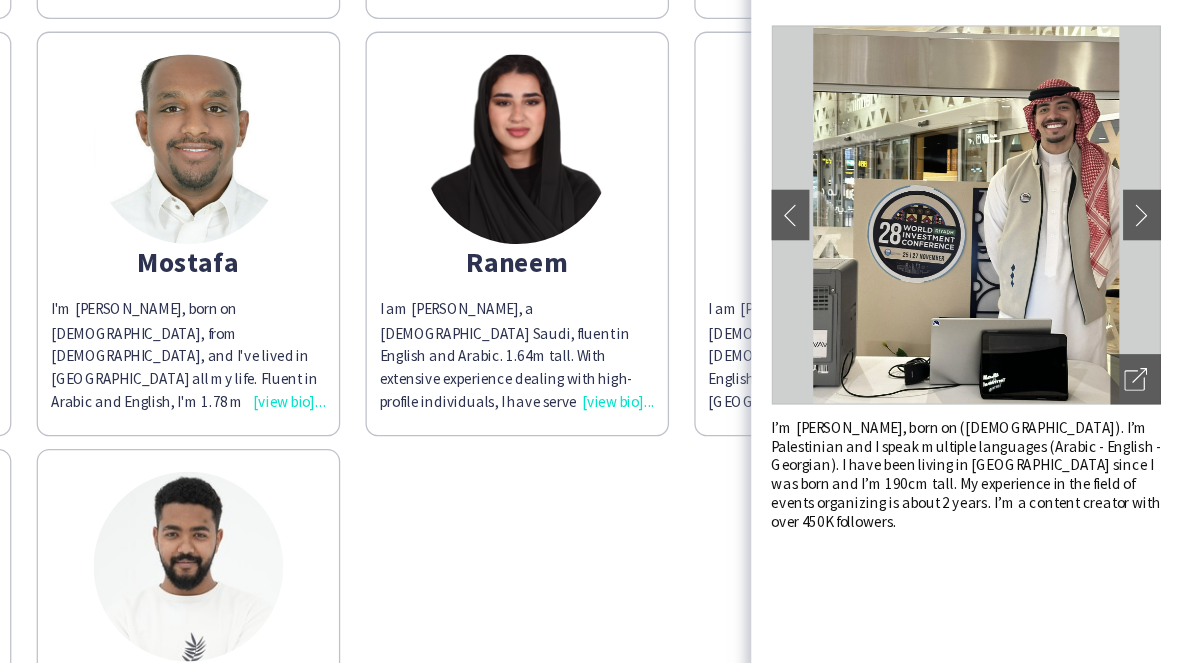 click on "chevron-left" 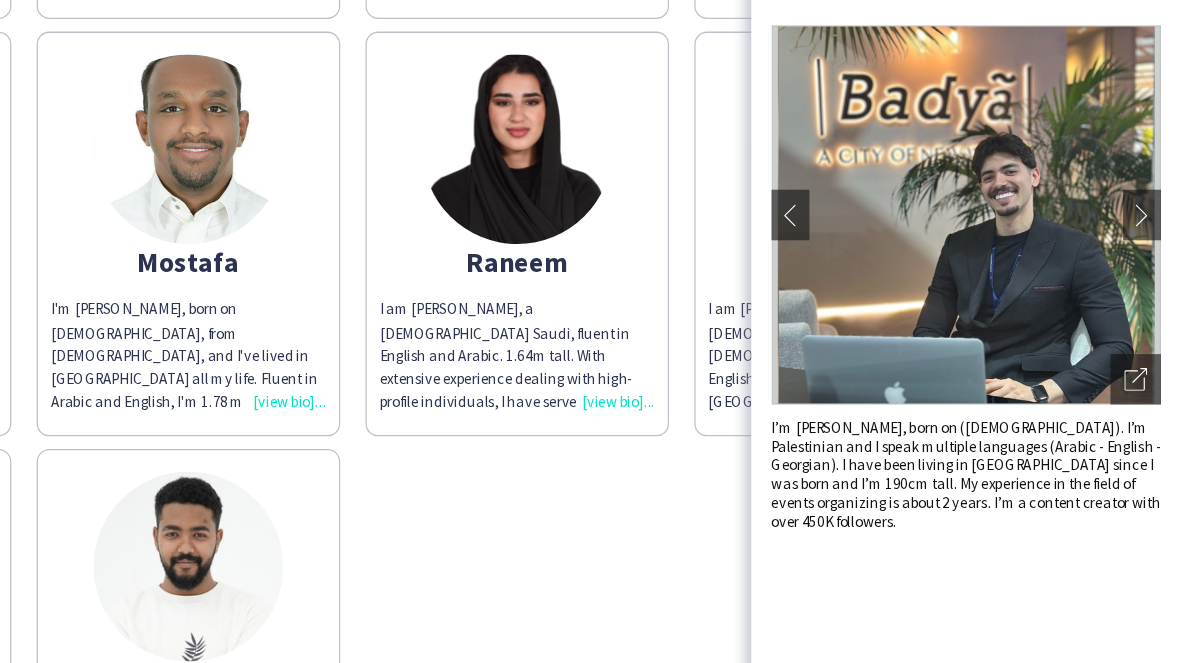 click on "chevron-left" 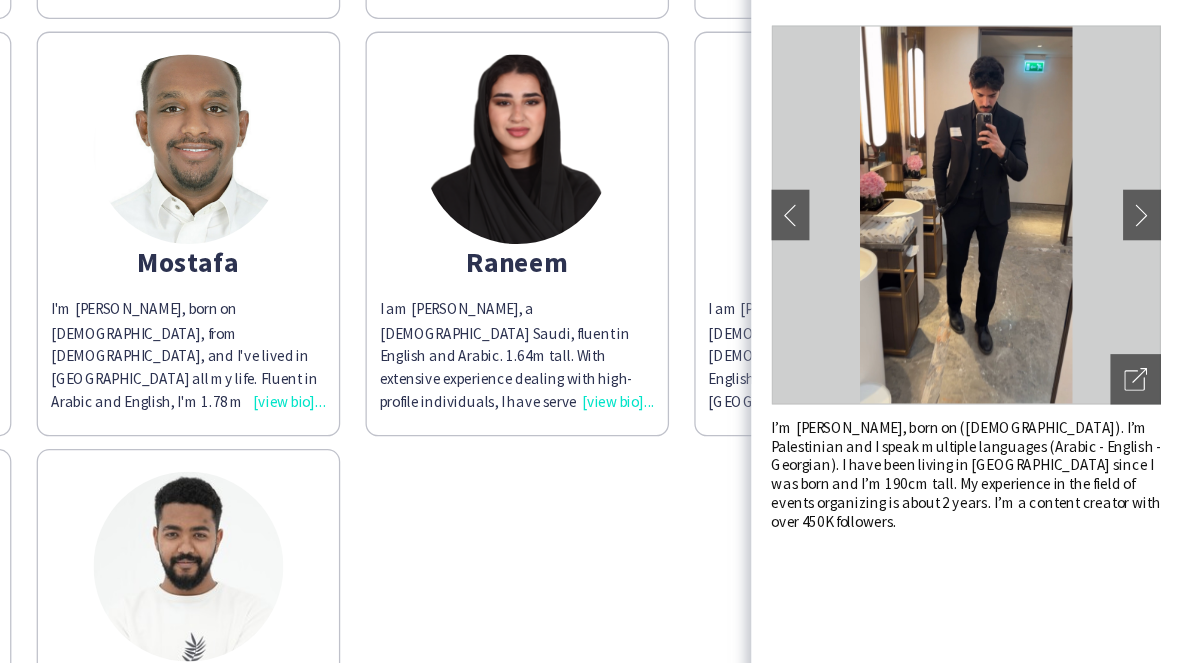 click on "chevron-right" 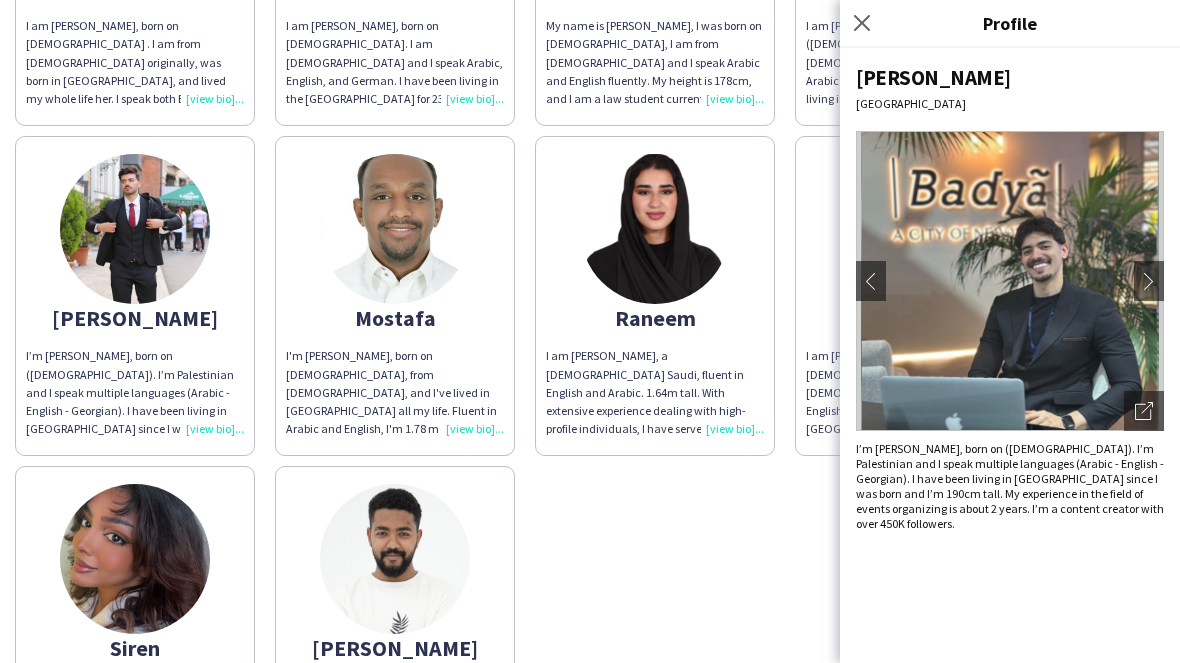 click on "Close pop-in" 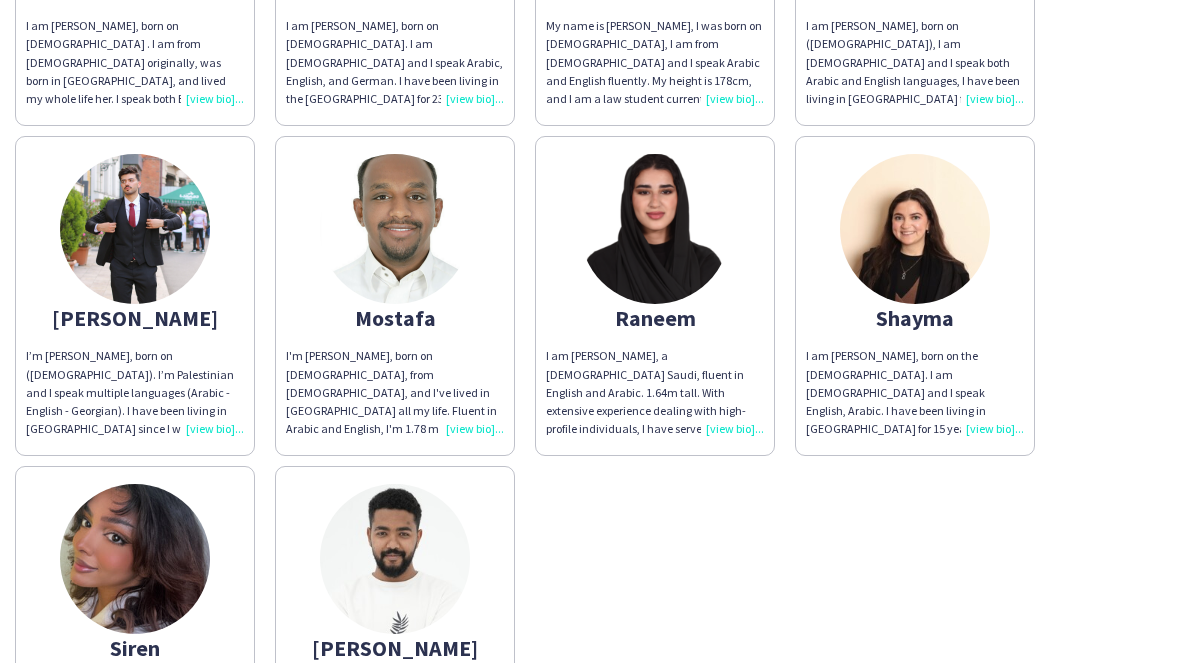 click on "I'm [PERSON_NAME], born on [DEMOGRAPHIC_DATA], from [DEMOGRAPHIC_DATA], and I've lived in [GEOGRAPHIC_DATA] all my life. Fluent in Arabic and English, I'm 1.78 m tall. I've worked in staff management, registration, and ticket support at major events like the Future Investment Institute 2024, Future Minerals Forum 2024, Misk Global Forum 2024, Formula 1 Grand Prix, and World Advanced Manufacturing 2024." 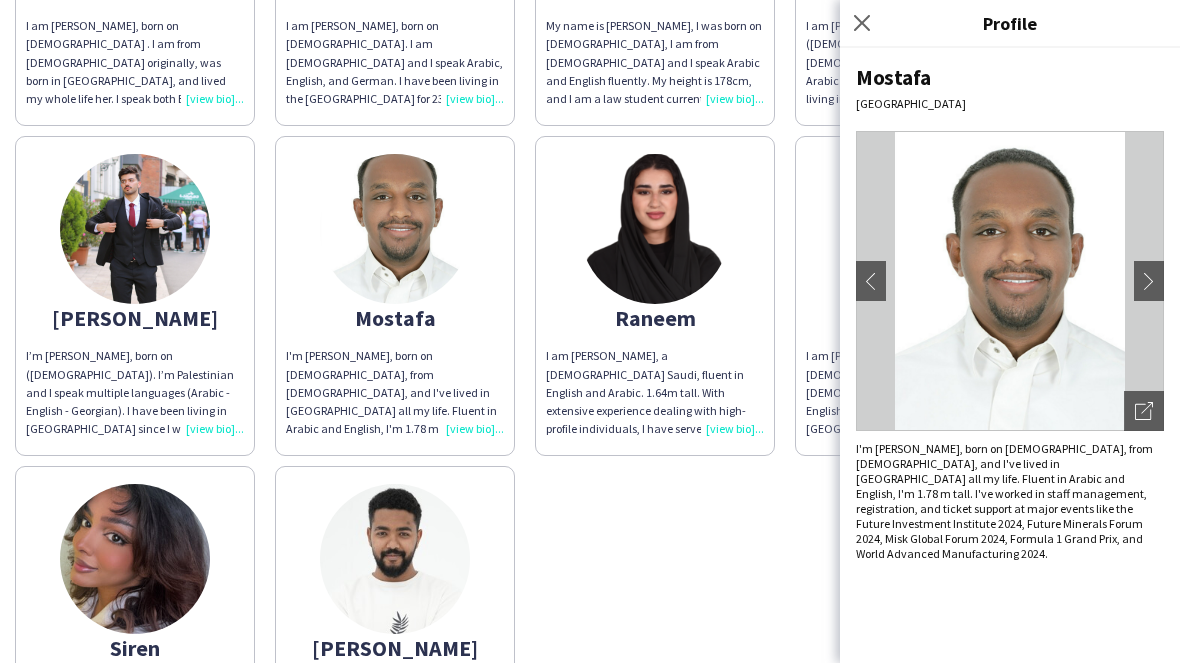 click on "chevron-left" 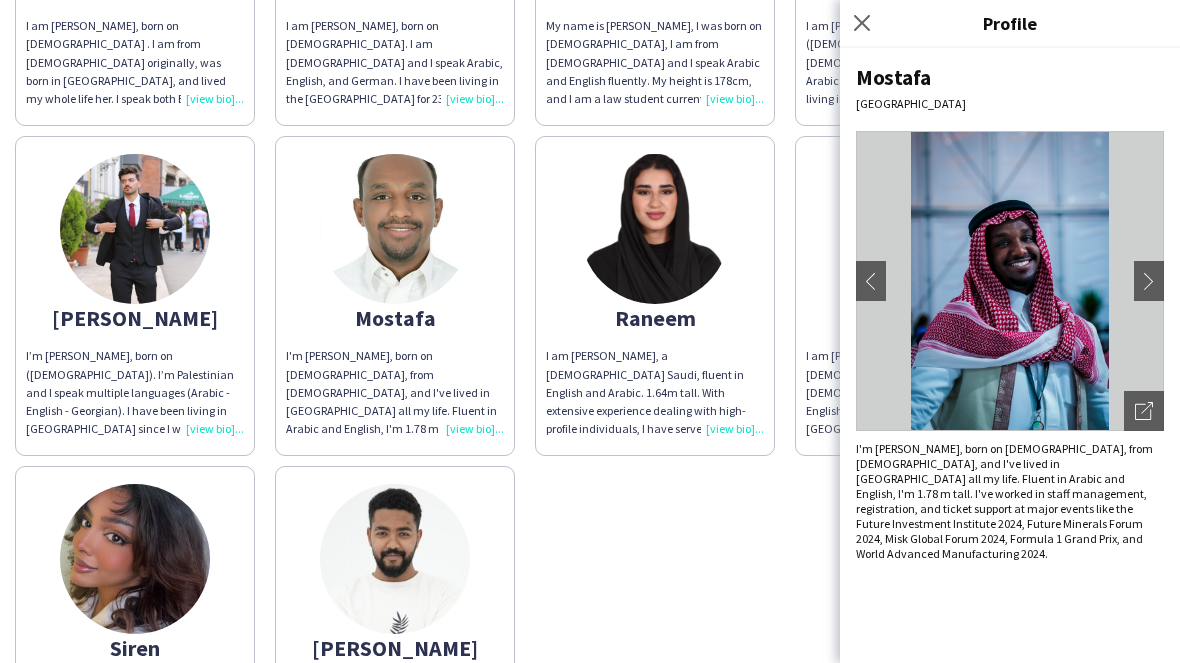 click on "chevron-left" 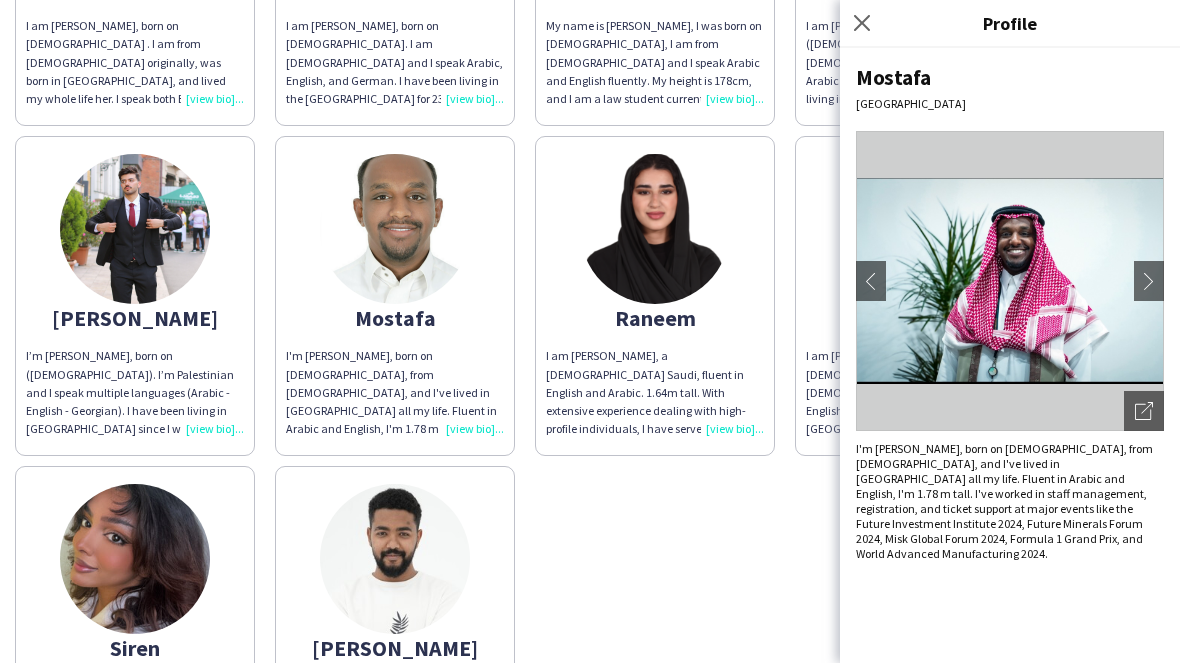 click on "chevron-right" 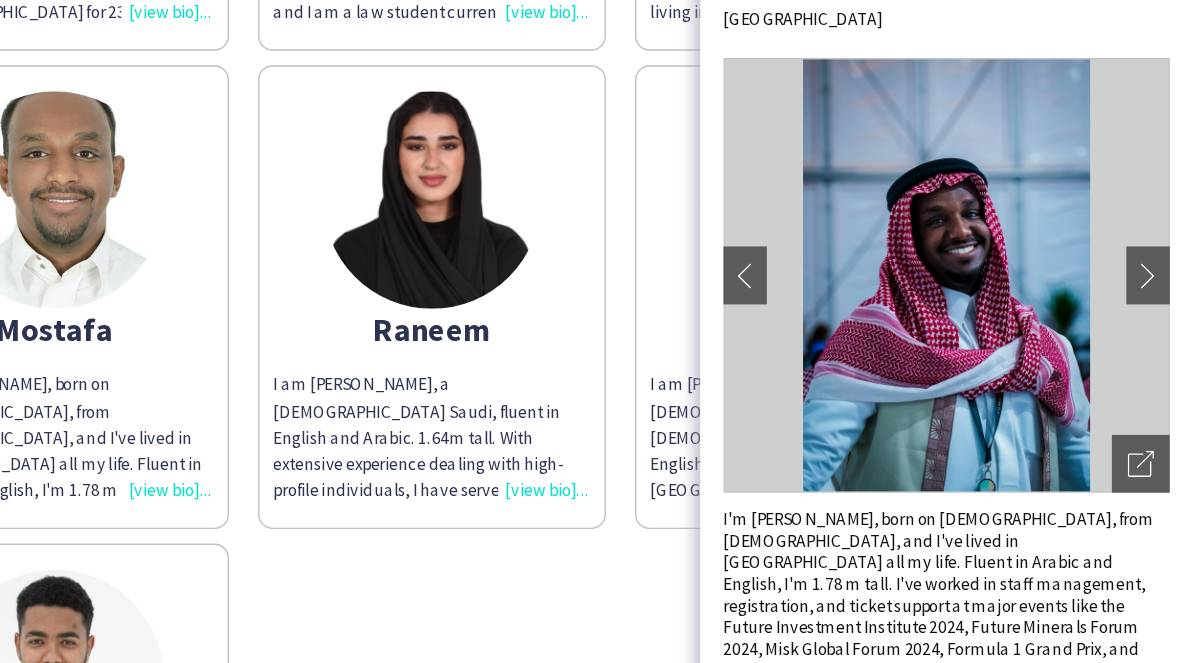 click on "chevron-right" 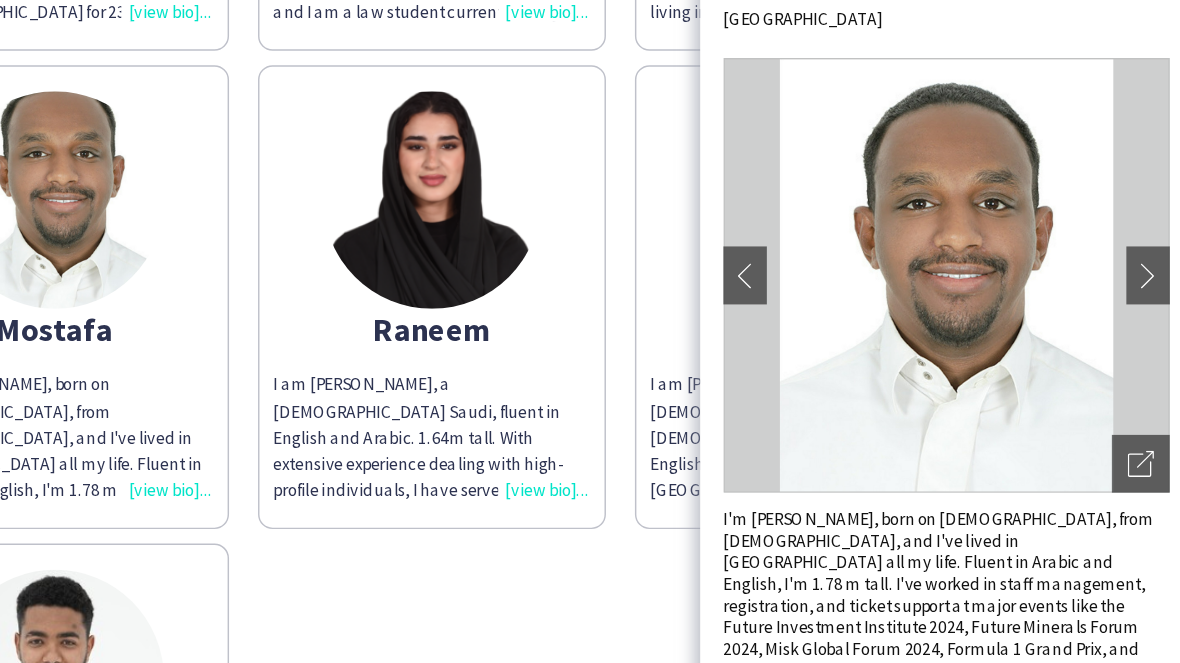 click on "chevron-right" 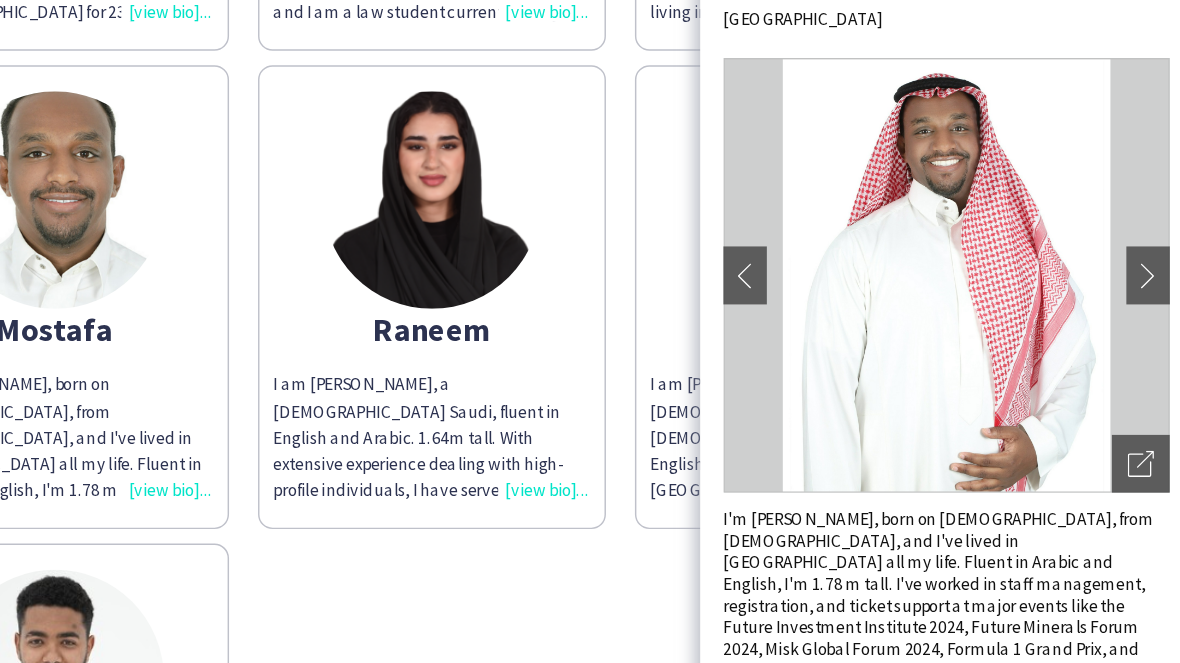 click on "Abubakr
I am [PERSON_NAME], born on [DEMOGRAPHIC_DATA] . I am from [DEMOGRAPHIC_DATA] originally, was born in [GEOGRAPHIC_DATA], and lived my whole life her. I speak both English and Arabic Fluently, and I am 175.2cm tall. I studied electrical engineering in [GEOGRAPHIC_DATA], and I have always had a passion for events and working in events as well as ceremonies and big festivals as a whole, am a people person and I enjoy Teamwork and group achievements more than anything else.  [PERSON_NAME] am [PERSON_NAME], born on [DEMOGRAPHIC_DATA]. I am [DEMOGRAPHIC_DATA] and I speak Arabic, English, and German. I have been living in the [GEOGRAPHIC_DATA] for 23 years and I am 1.65m. I am a very ambitious and adaptable person .  [PERSON_NAME]
[PERSON_NAME]
I’m [PERSON_NAME], born on ([DEMOGRAPHIC_DATA]).  I’m Palestinian and I speak multiple languages (Arabic - English - Georgian). I have been living in [GEOGRAPHIC_DATA] since I was born and I’m 190cm tall.
My experience in the field of events organizing is about 2 years. I’m a content creator with over 450K followers.   [GEOGRAPHIC_DATA]" 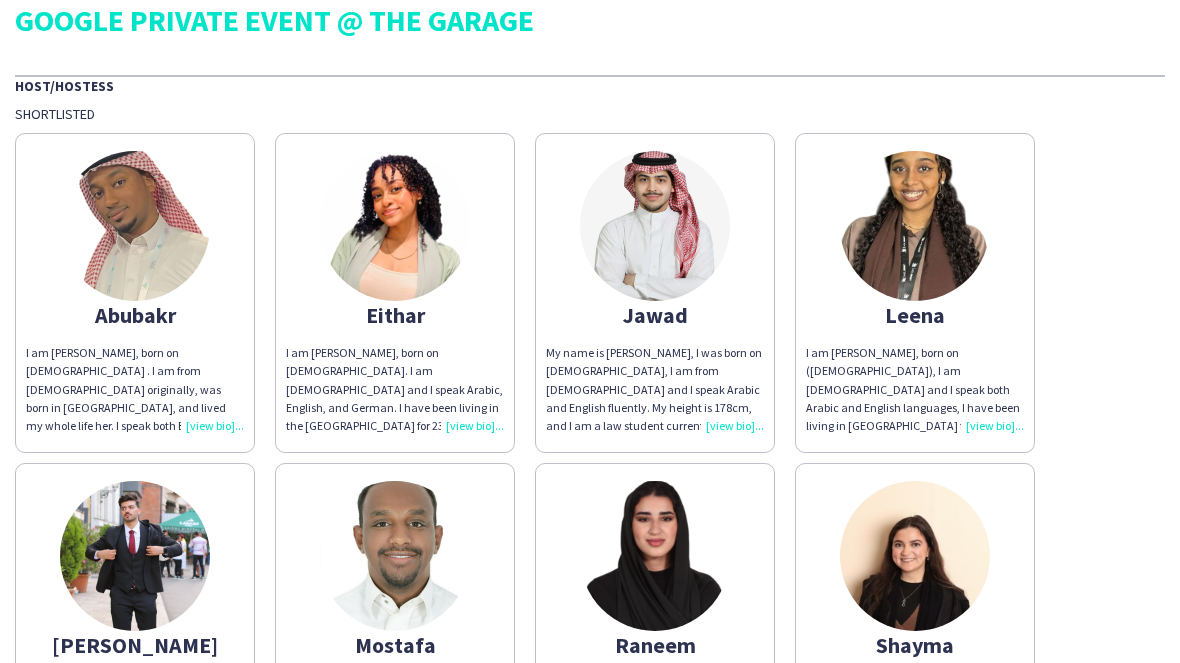 scroll, scrollTop: 37, scrollLeft: 0, axis: vertical 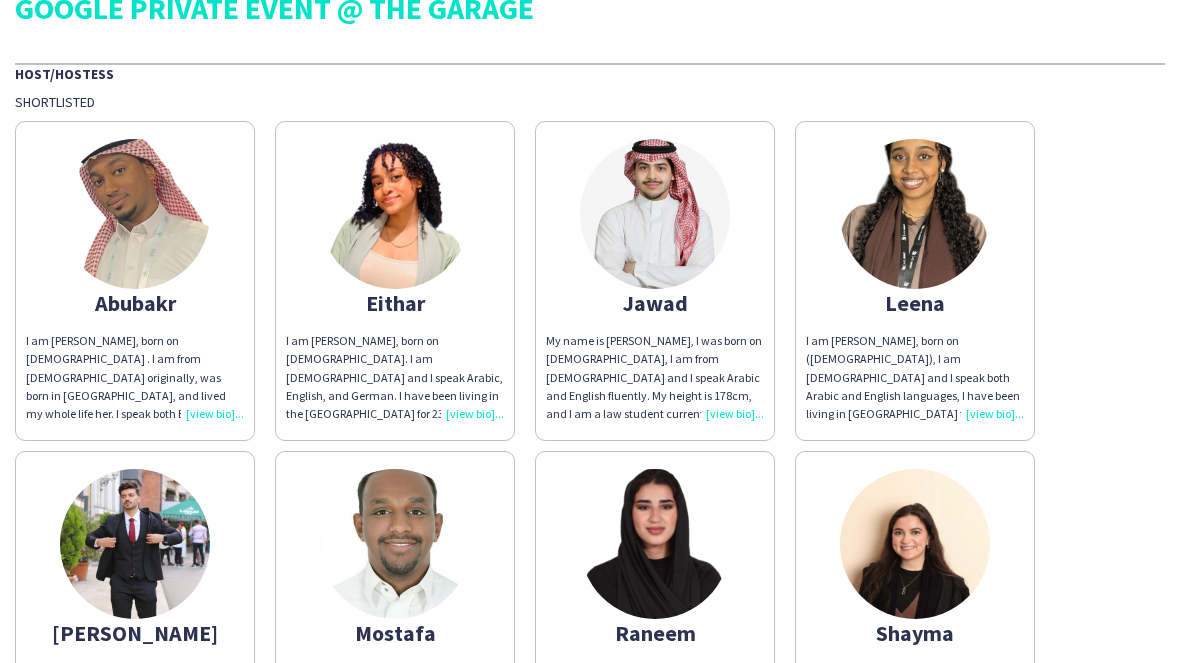 click on "Abubakr
I am [PERSON_NAME], born on [DEMOGRAPHIC_DATA] . I am from [DEMOGRAPHIC_DATA] originally, was born in [GEOGRAPHIC_DATA], and lived my whole life her. I speak both English and Arabic Fluently, and I am 175.2cm tall. I studied electrical engineering in [GEOGRAPHIC_DATA], and I have always had a passion for events and working in events as well as ceremonies and big festivals as a whole, am a people person and I enjoy Teamwork and group achievements more than anything else." 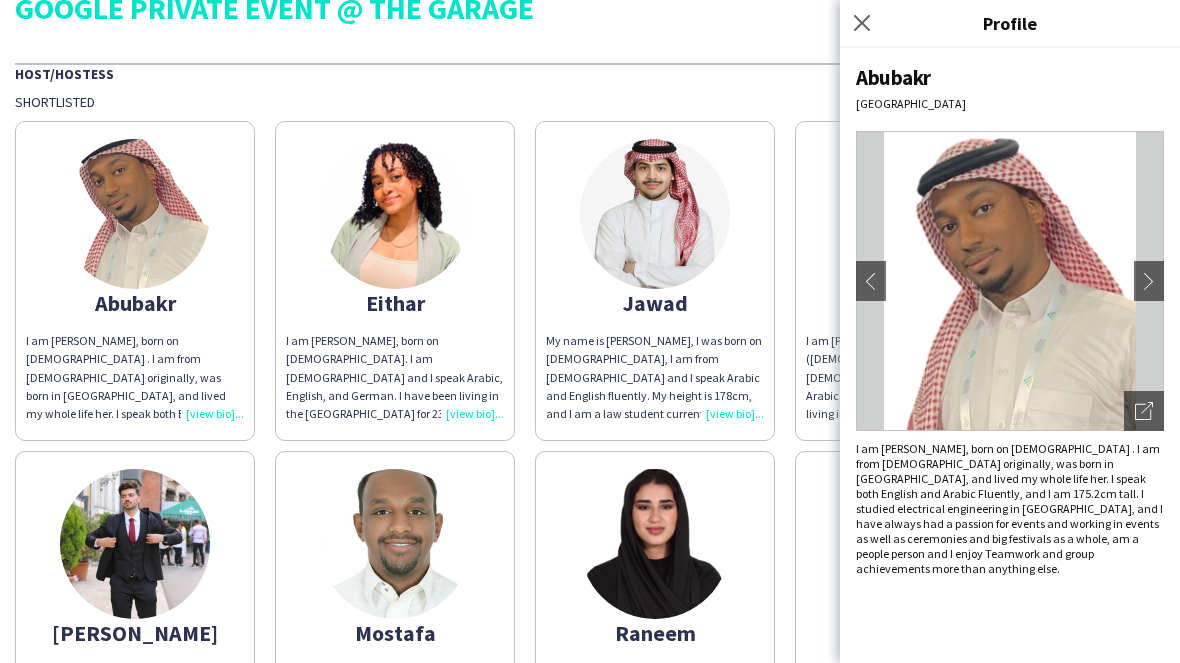 click on "chevron-right" 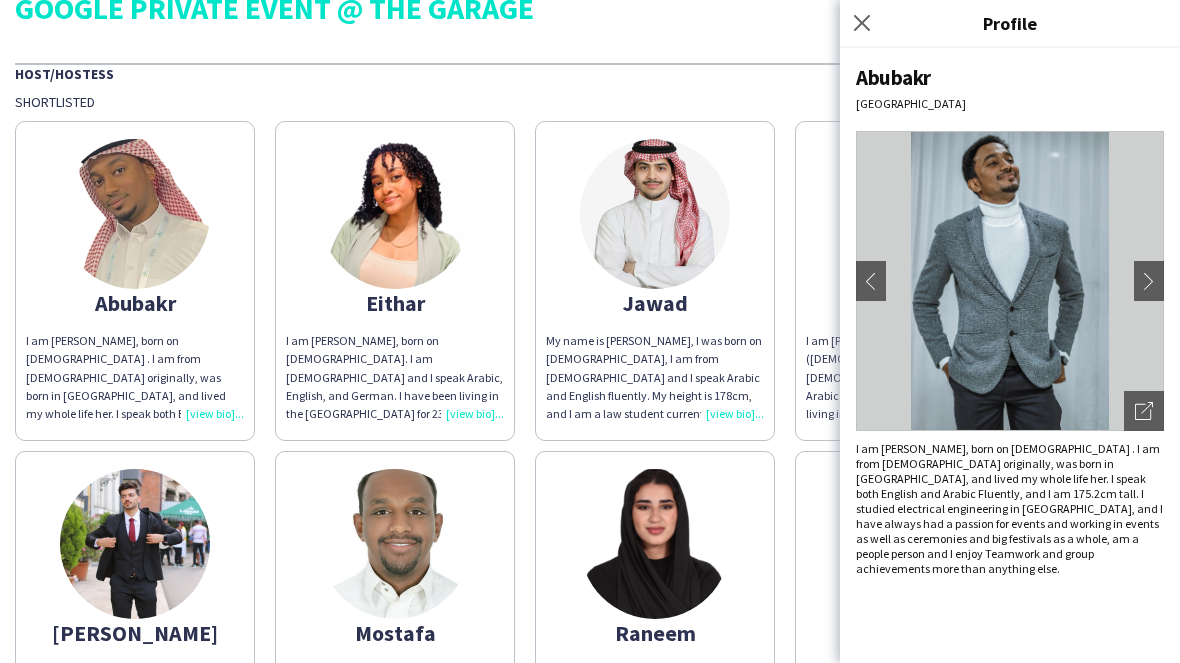 click on "chevron-right" 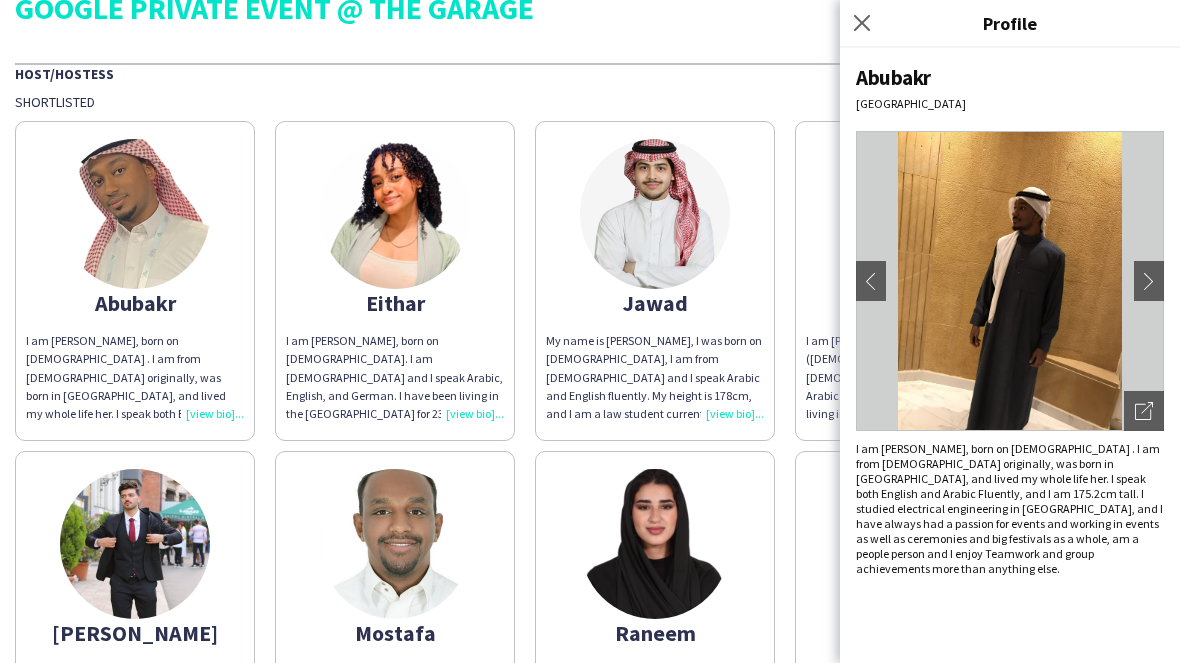 click on "chevron-right" 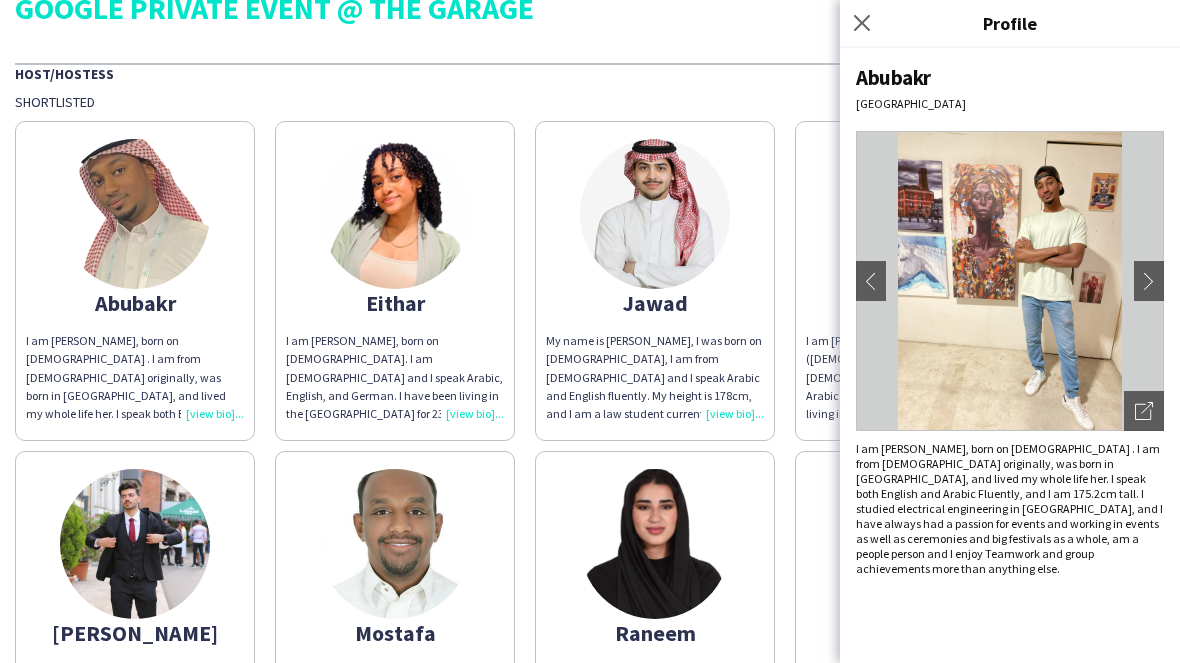 click on "chevron-right" 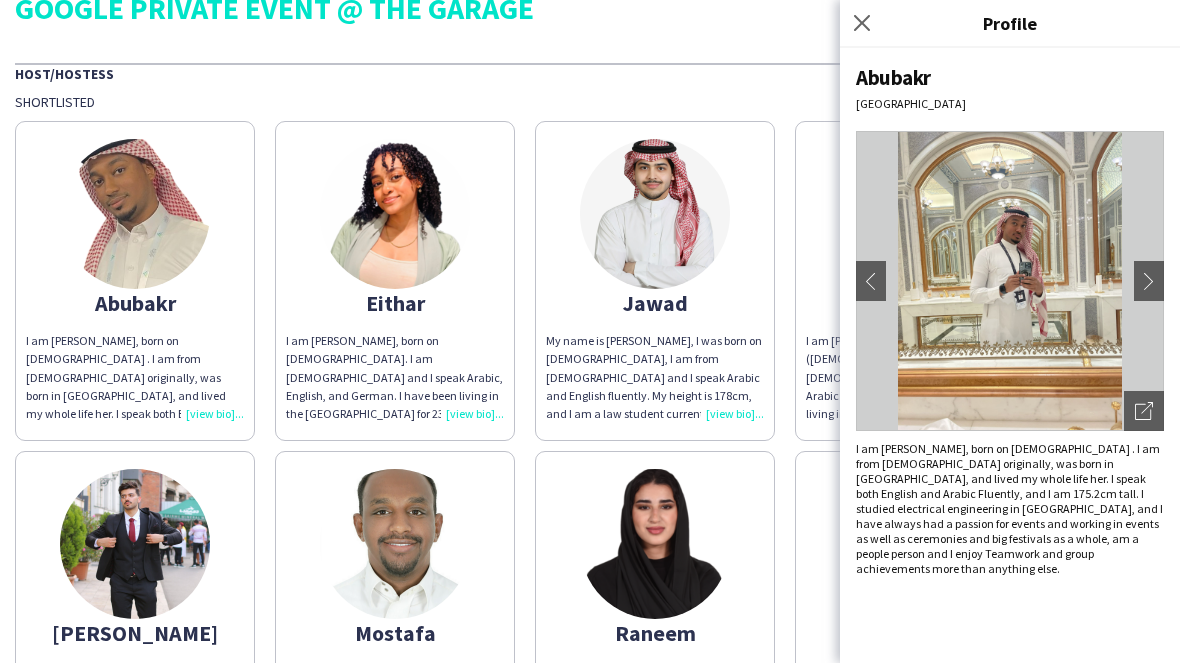 click on "chevron-right" 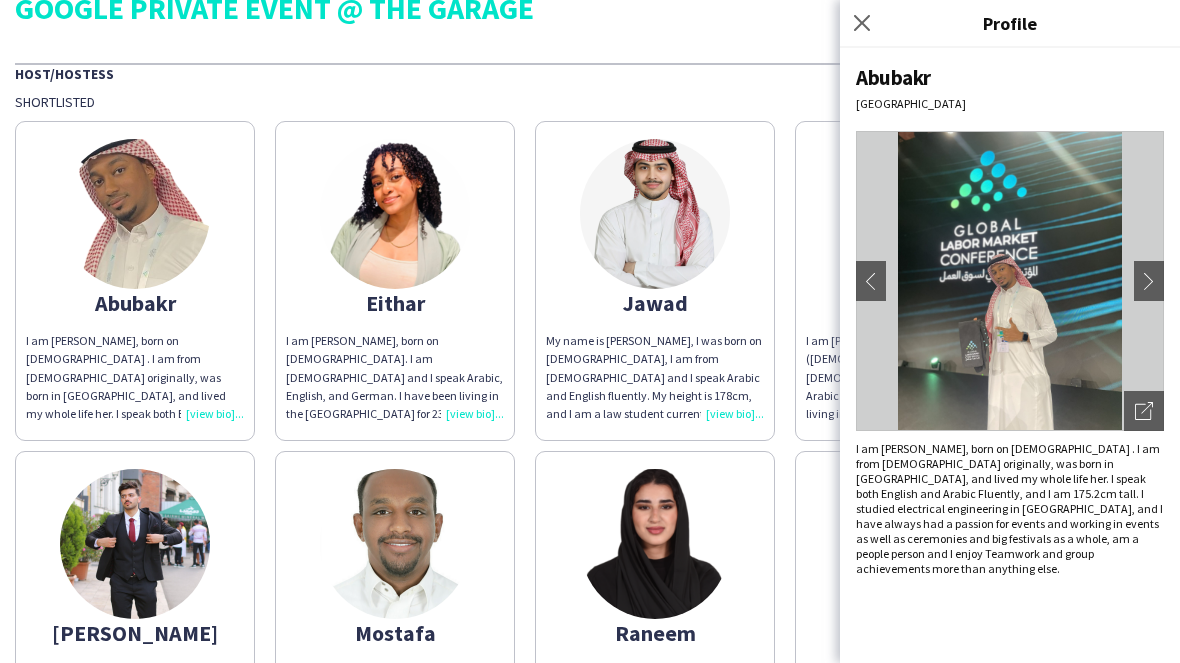 click on "chevron-right" 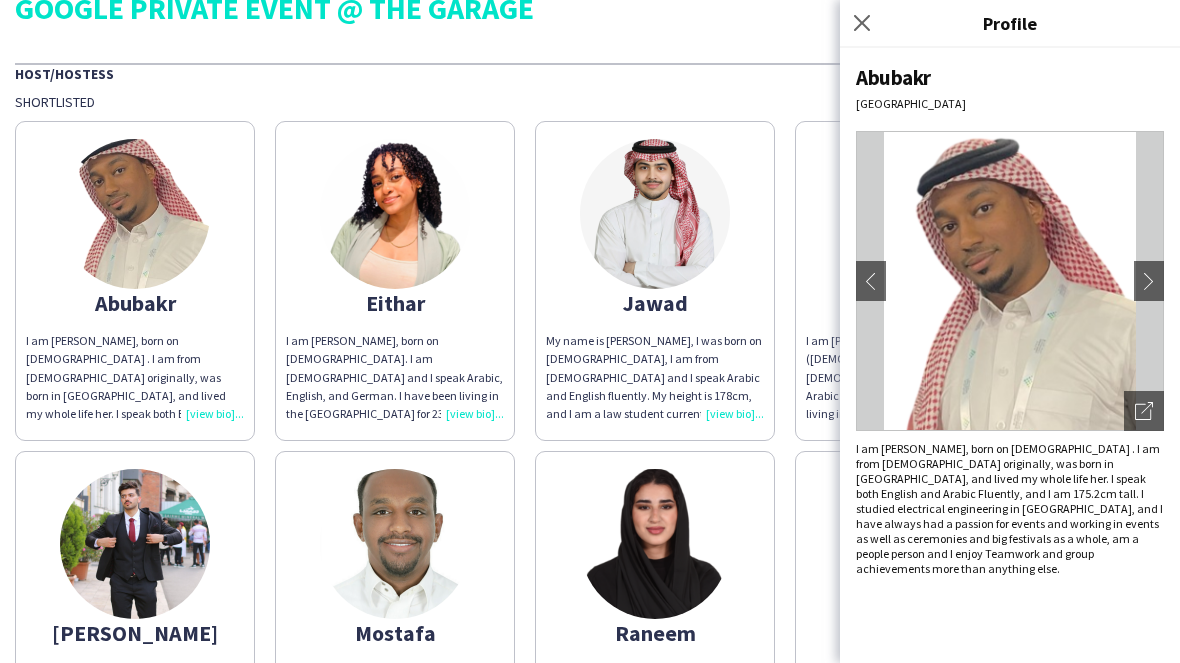 click on "chevron-right" 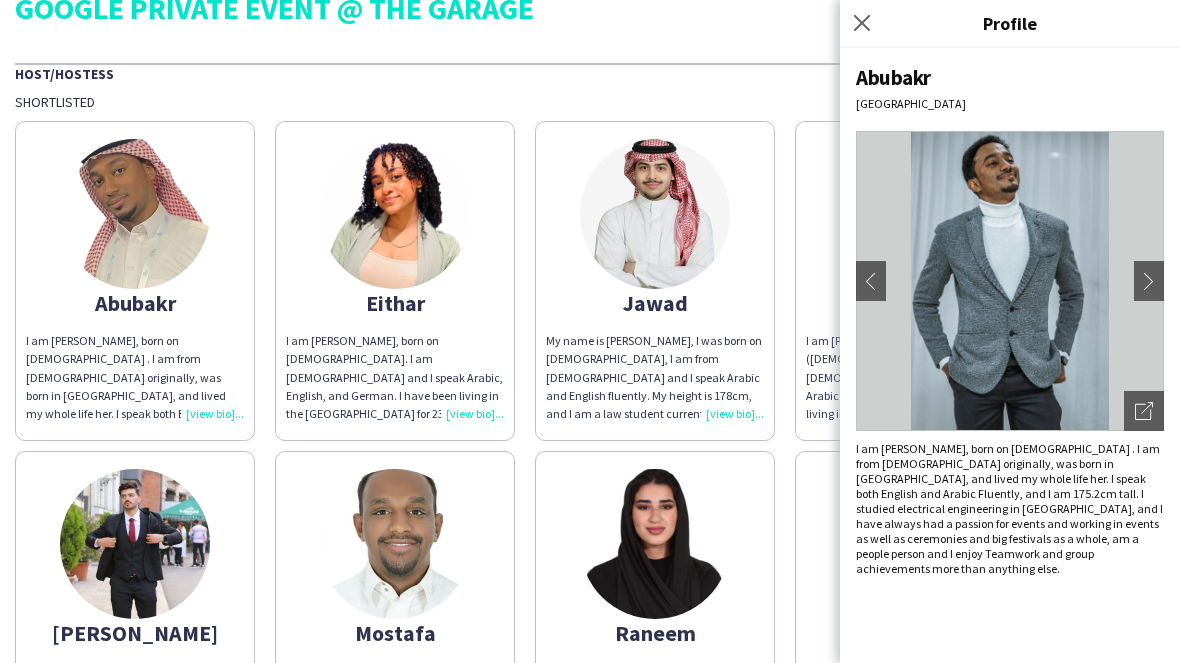 click on "chevron-right" 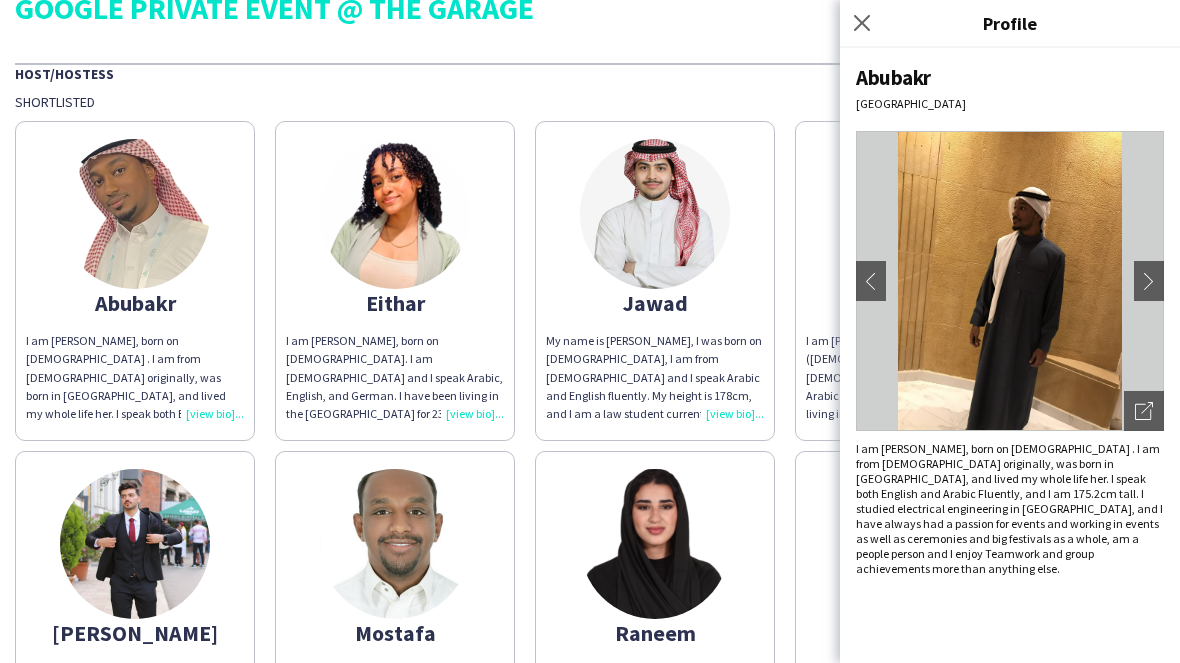 click on "Eithar" 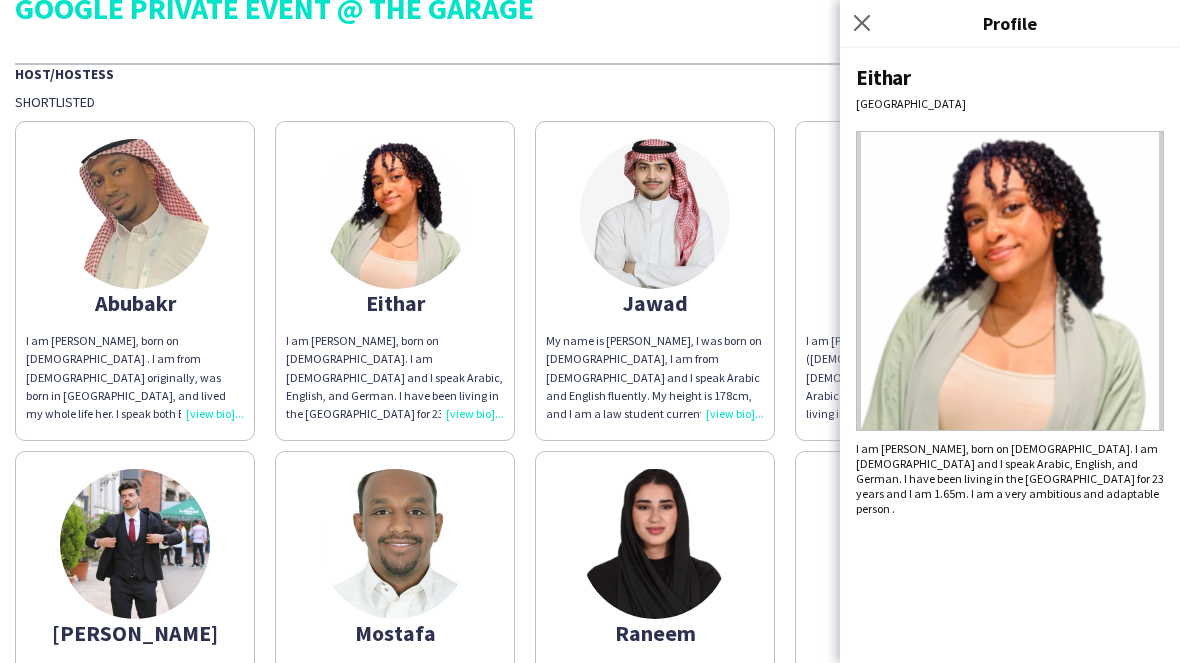 click on "My name is [PERSON_NAME], I was born on [DEMOGRAPHIC_DATA], I am from [DEMOGRAPHIC_DATA] and I speak Arabic and English fluently. My height is 178cm, and I am a law student currently studying in [GEOGRAPHIC_DATA]. I am interested in corporate law and labour law and I also find legal consulting interesting. I also previously worked as a guest management staff in a cultural event, as a VIP Host in PFL MENA, and recently received a certificate from THA freelancer excellence training." 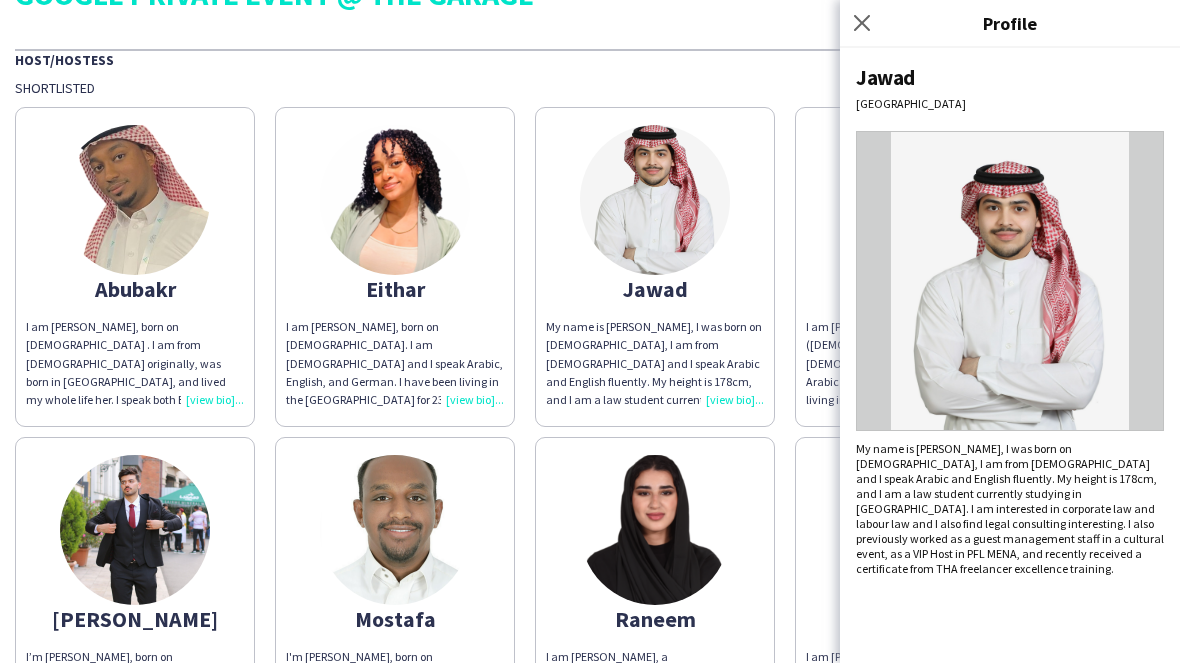 scroll, scrollTop: 59, scrollLeft: 0, axis: vertical 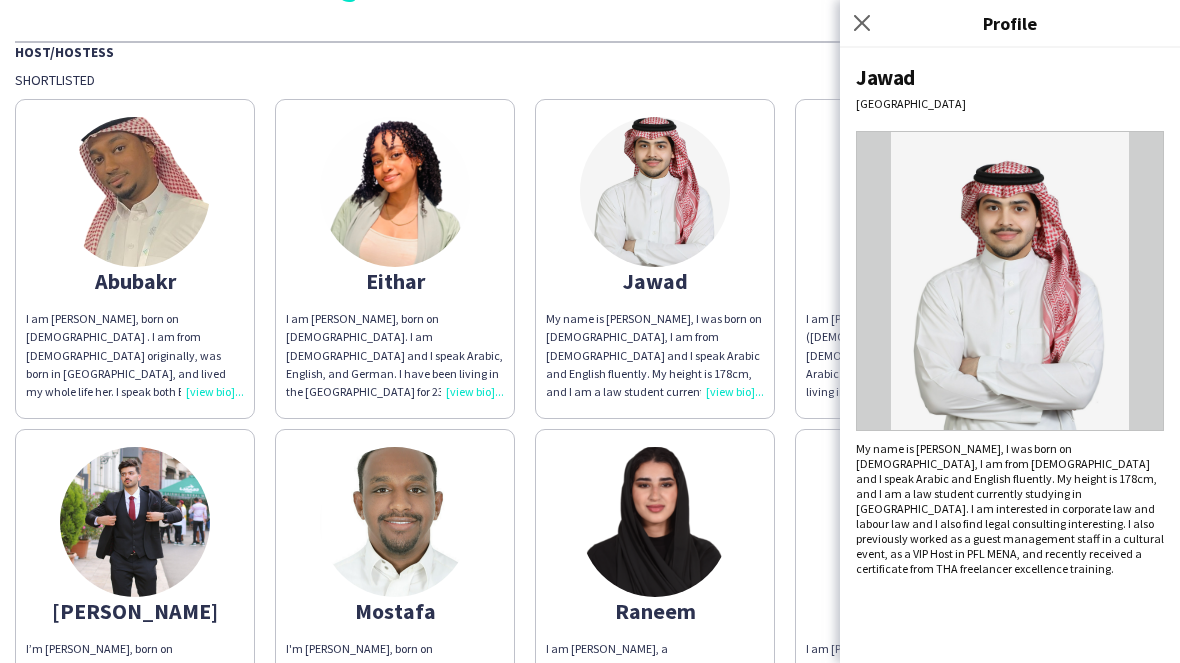 click on "[PERSON_NAME] am [PERSON_NAME], born on ([DEMOGRAPHIC_DATA]), I am [DEMOGRAPHIC_DATA] and I speak both Arabic and English languages, I have been living in [GEOGRAPHIC_DATA] for 23 years and I am 1.62m. I have 5 years of experience in Events Management, worked as a Zone manager in [GEOGRAPHIC_DATA], and as a Supervisor in 3 projects including Formula E, Rally Dakar, and WWE. Also, as a Host and brand ambassador in more than 11 projects." 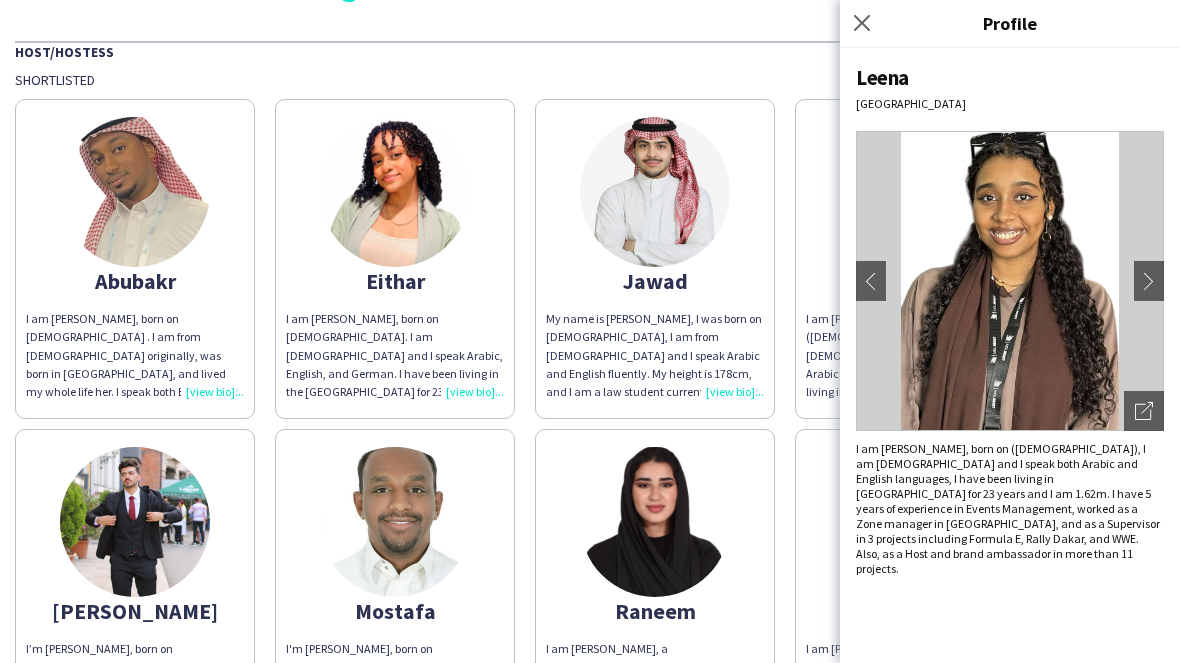 click on "chevron-right" 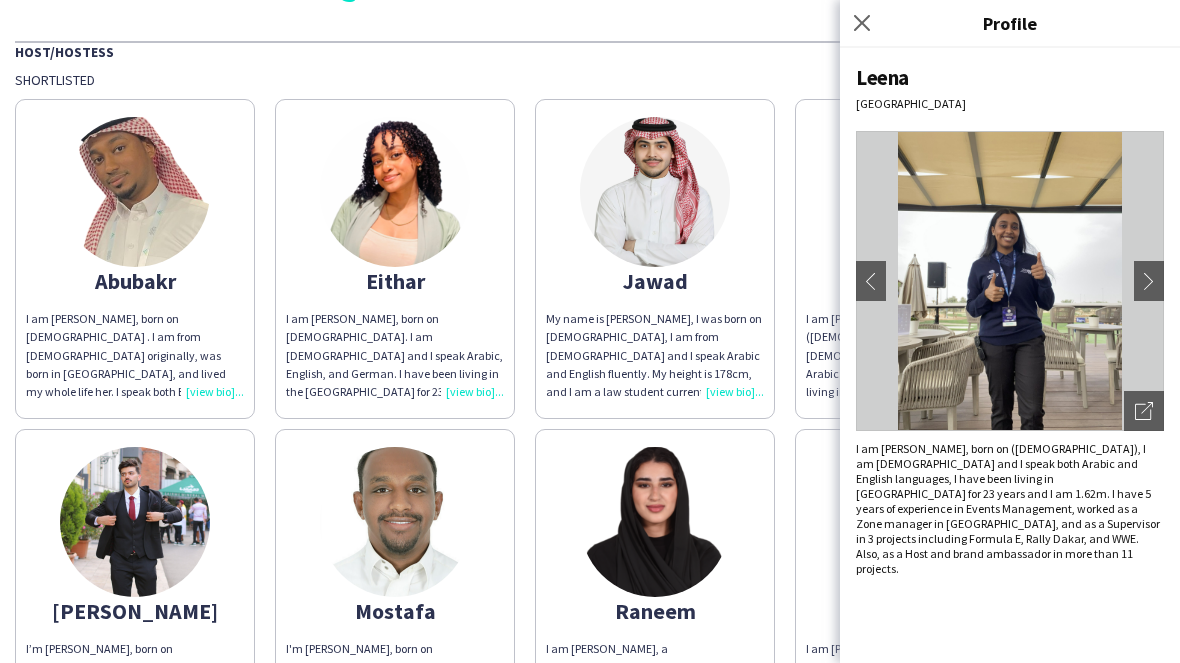 click on "chevron-right" 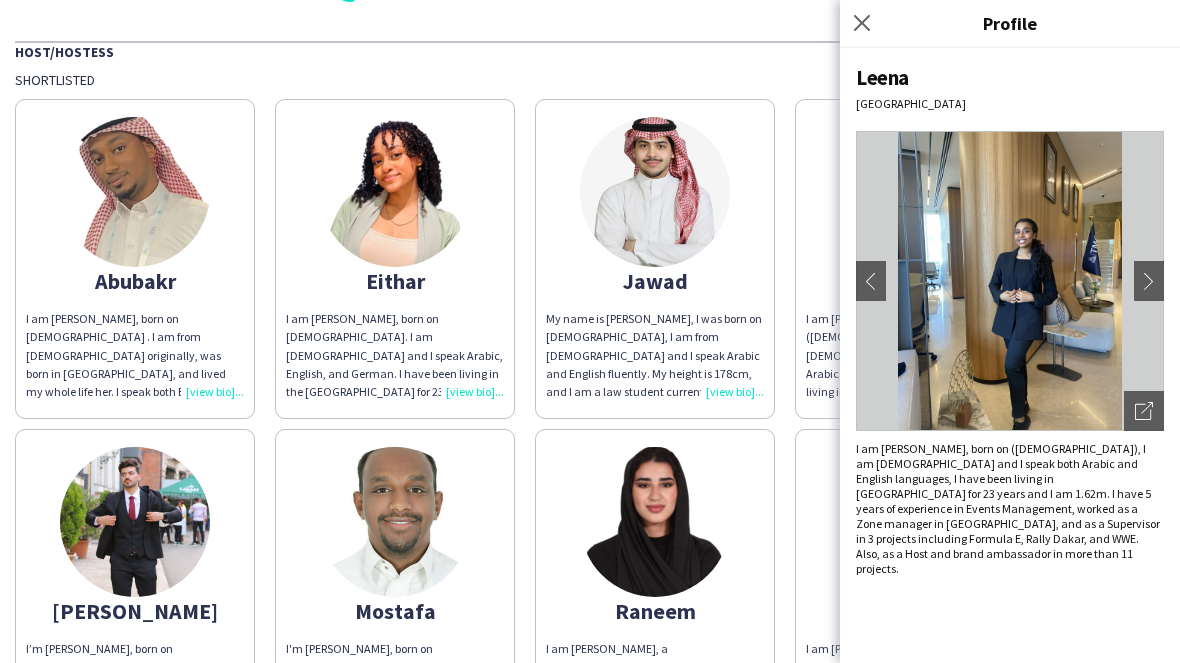 click on "chevron-right" 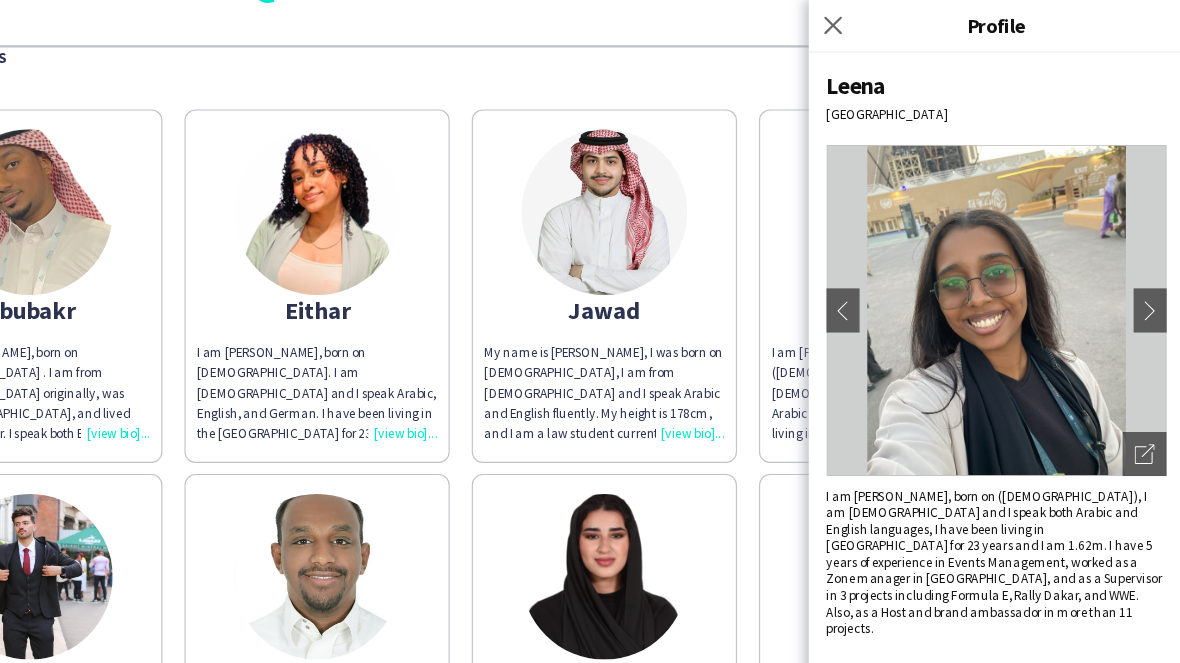 click on "chevron-right" 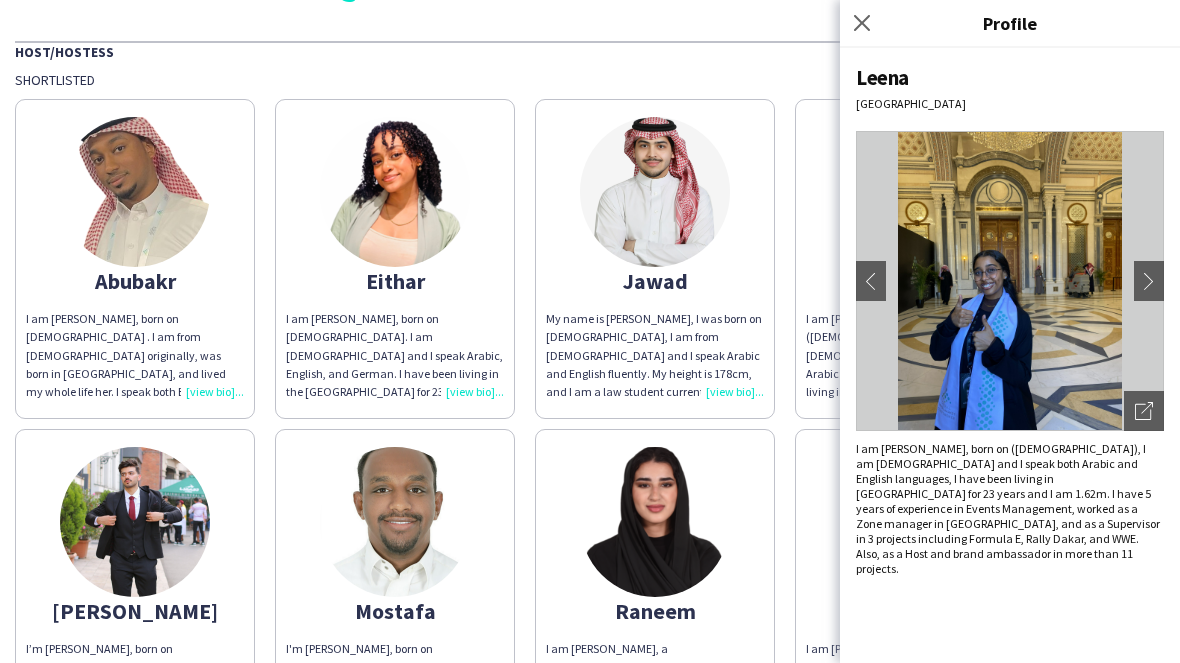 click on "Close pop-in" 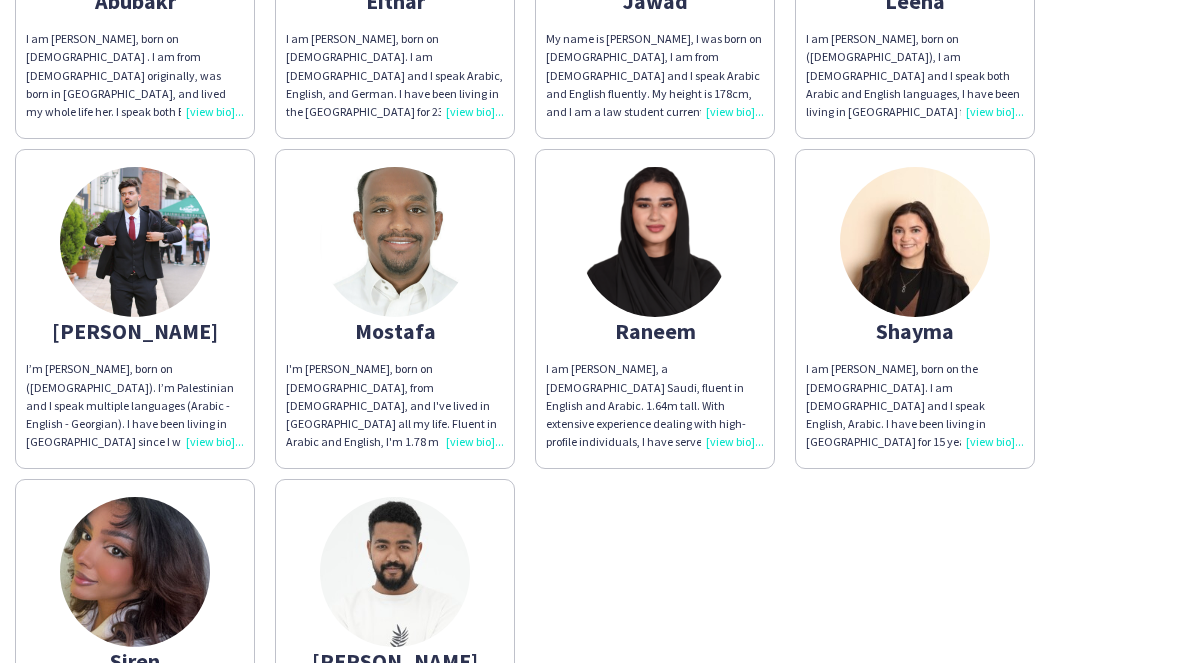 scroll, scrollTop: 350, scrollLeft: 0, axis: vertical 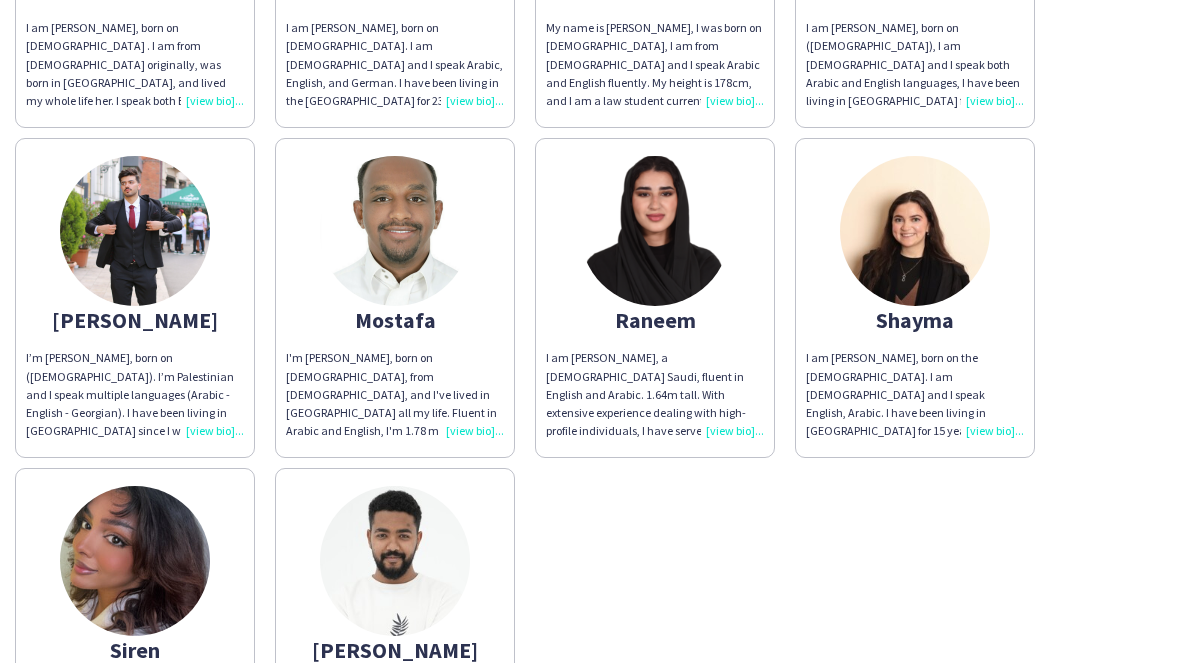 click on "[PERSON_NAME]'m [PERSON_NAME], born on [DEMOGRAPHIC_DATA], from [DEMOGRAPHIC_DATA], and I've lived in [GEOGRAPHIC_DATA] all my life. Fluent in Arabic and English, I'm 1.78 m tall. I've worked in staff management, registration, and ticket support at major events like the Future Investment Institute 2024, Future Minerals Forum 2024, Misk Global Forum 2024, Formula 1 Grand Prix, and World Advanced Manufacturing 2024." 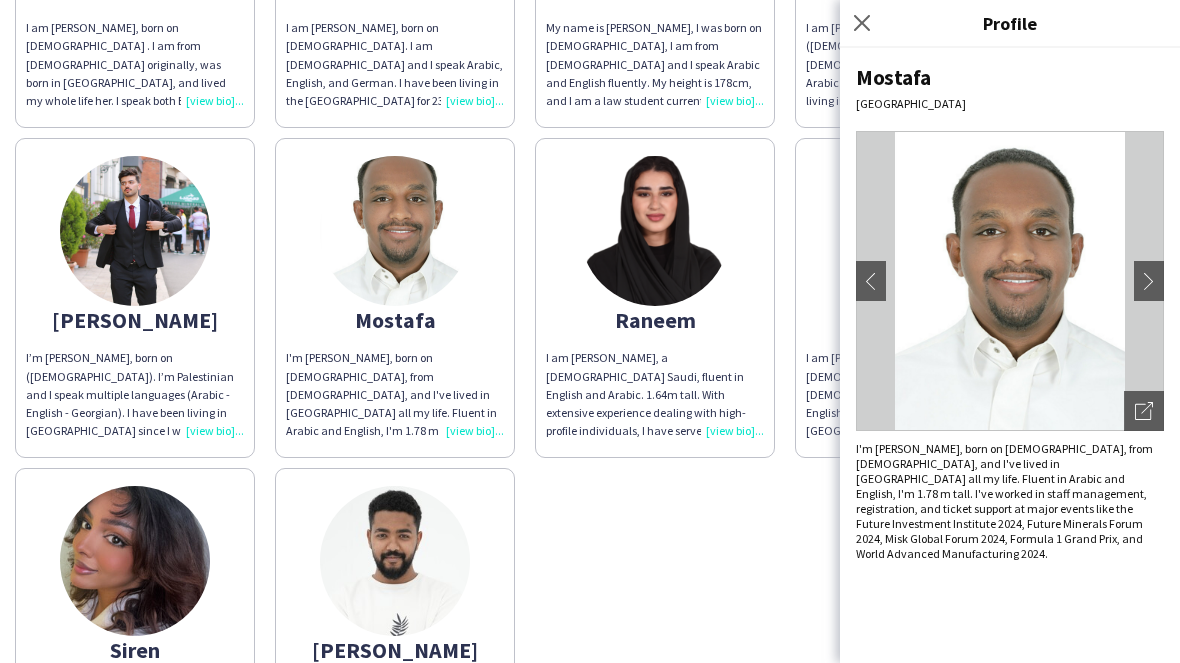 click on "[PERSON_NAME]
I am [PERSON_NAME], a [DEMOGRAPHIC_DATA] Saudi, fluent in English and Arabic. 1.64m tall. With extensive experience dealing with high-profile individuals, I have served as Artwork Supervisor for the Noor Riyadh Festival and led visitor experiences. My leadership roles at Motorsport and Media events at [GEOGRAPHIC_DATA], along with guest management at the World Defence Show and Global CSR Forum, highlight my skills in catering to VIPs and ensuring seamless event experiences in [GEOGRAPHIC_DATA]." 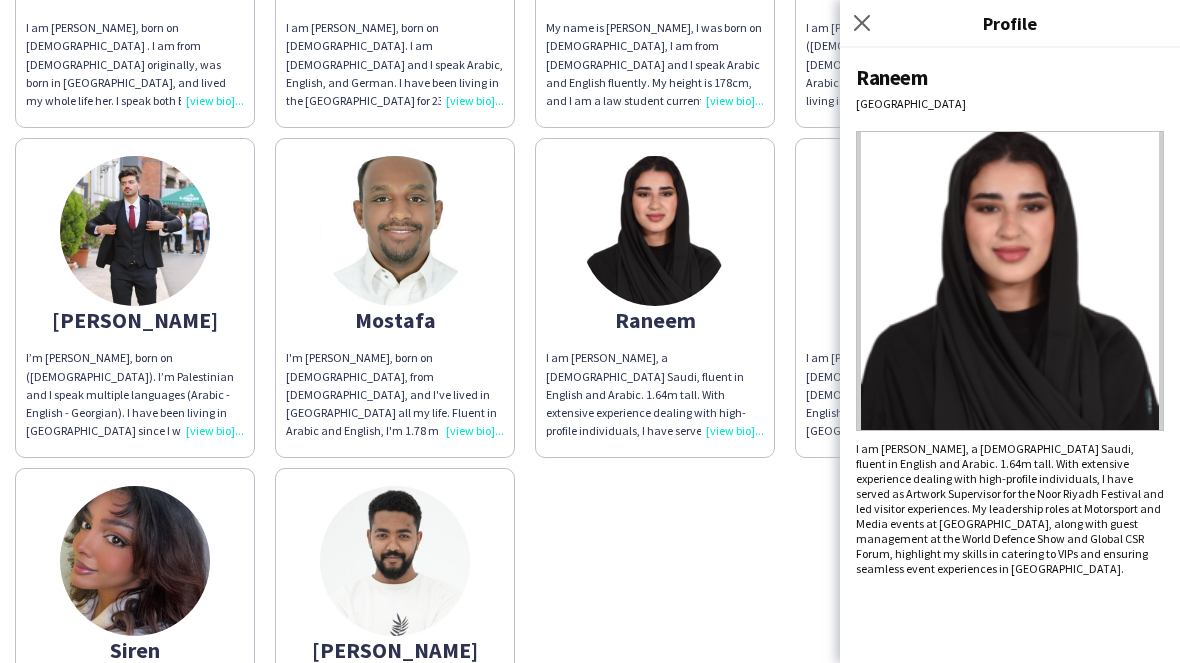 click on "[PERSON_NAME]
I am [PERSON_NAME], a [DEMOGRAPHIC_DATA] Saudi, fluent in English and Arabic. 1.64m tall. With extensive experience dealing with high-profile individuals, I have served as Artwork Supervisor for the Noor Riyadh Festival and led visitor experiences. My leadership roles at Motorsport and Media events at [GEOGRAPHIC_DATA], along with guest management at the World Defence Show and Global CSR Forum, highlight my skills in catering to VIPs and ensuring seamless event experiences in [GEOGRAPHIC_DATA]." 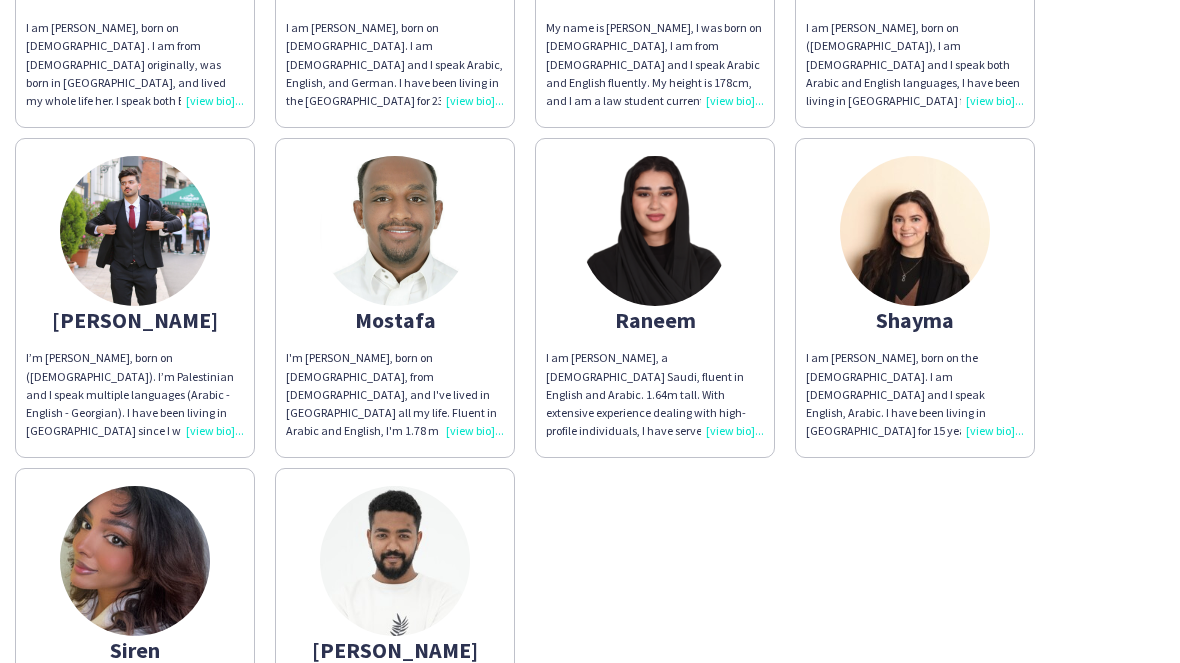click on "Shayma" 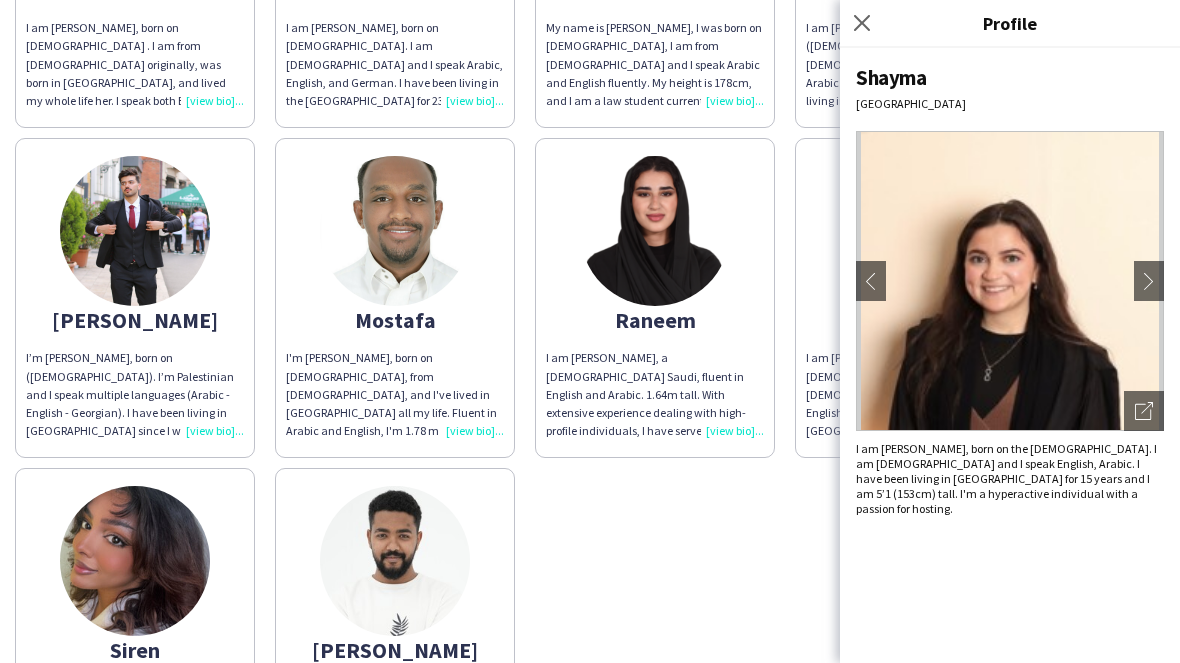 click on "chevron-right" 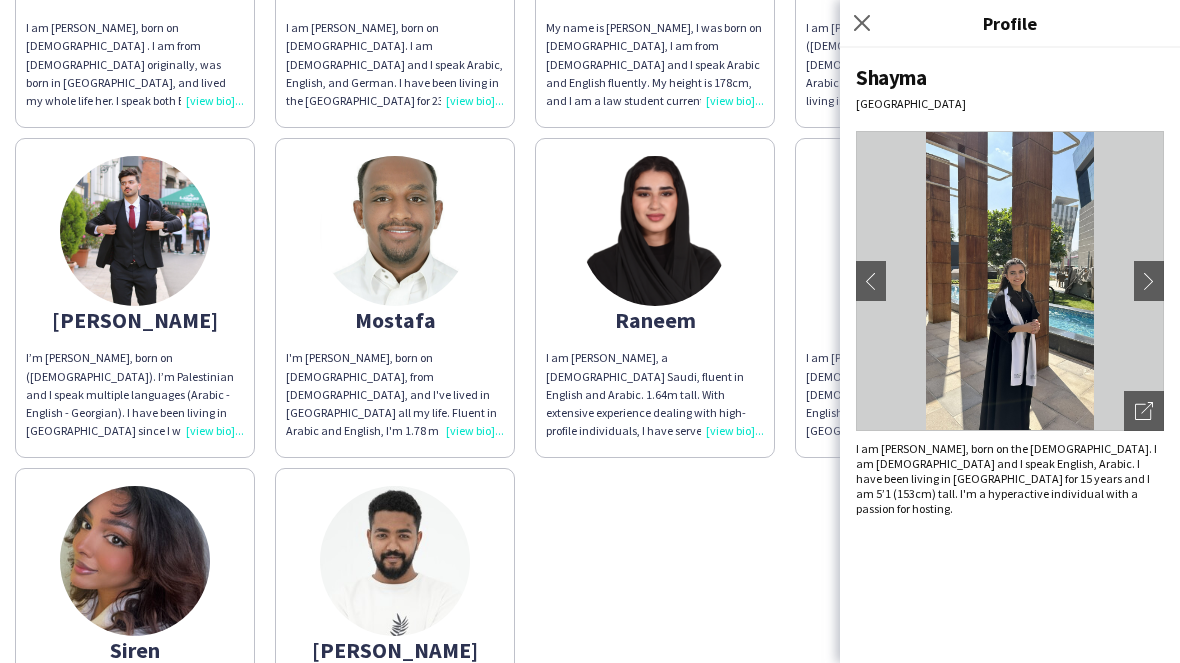 click on "chevron-right" 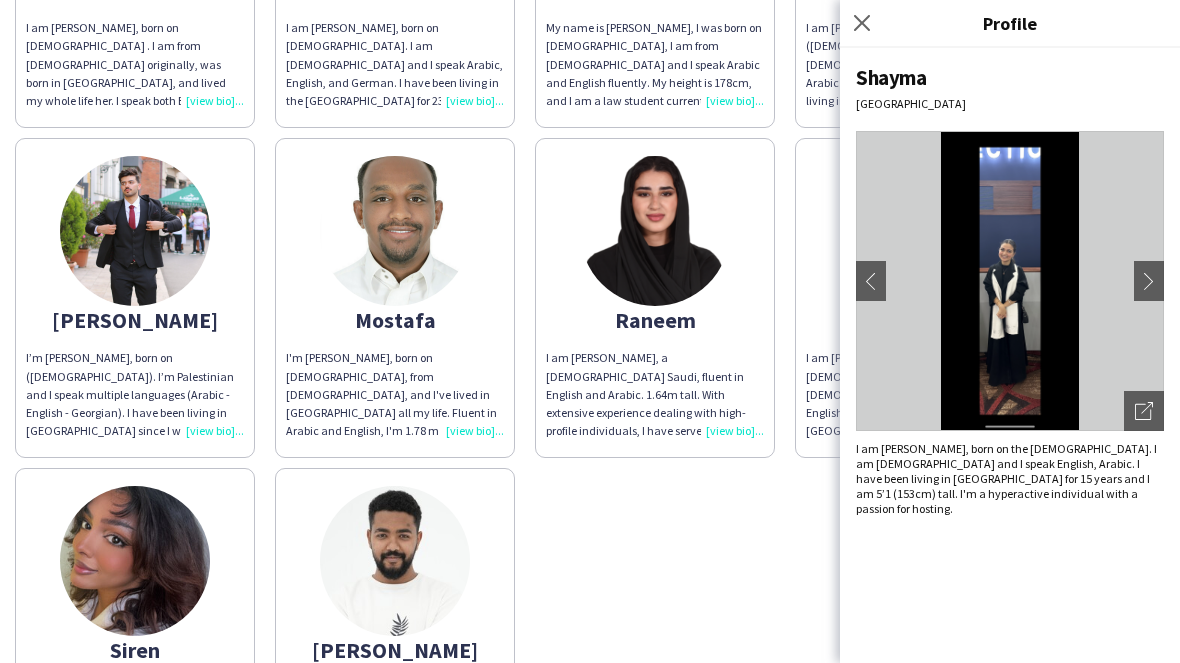 click on "chevron-right" 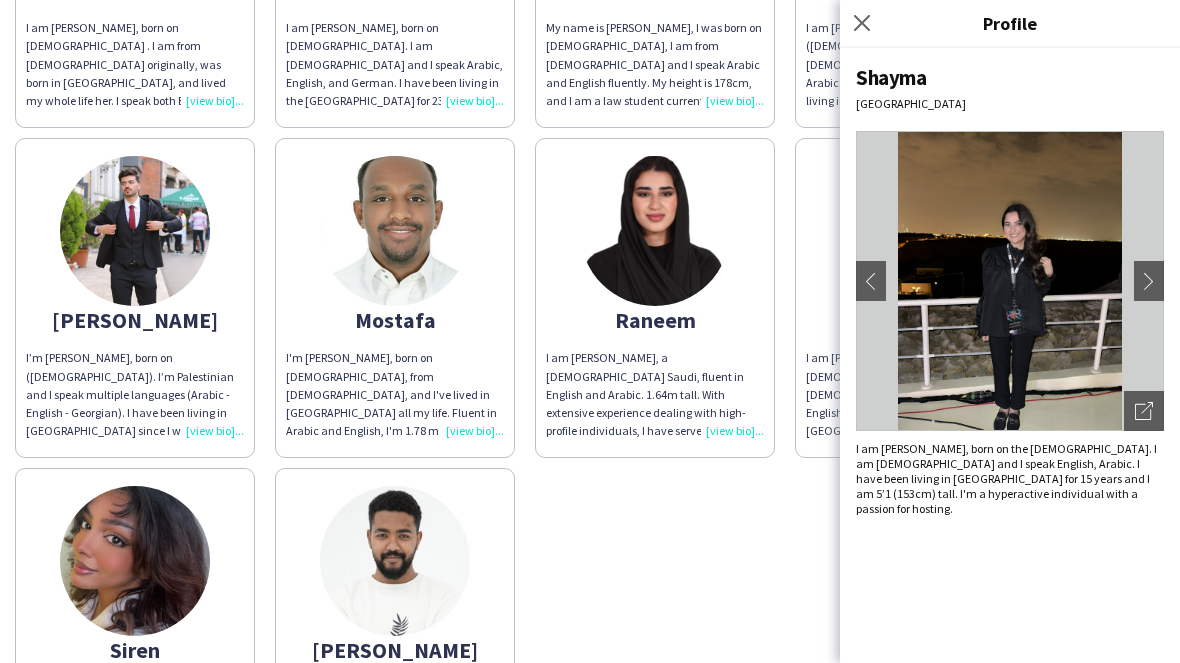 click on "chevron-right" 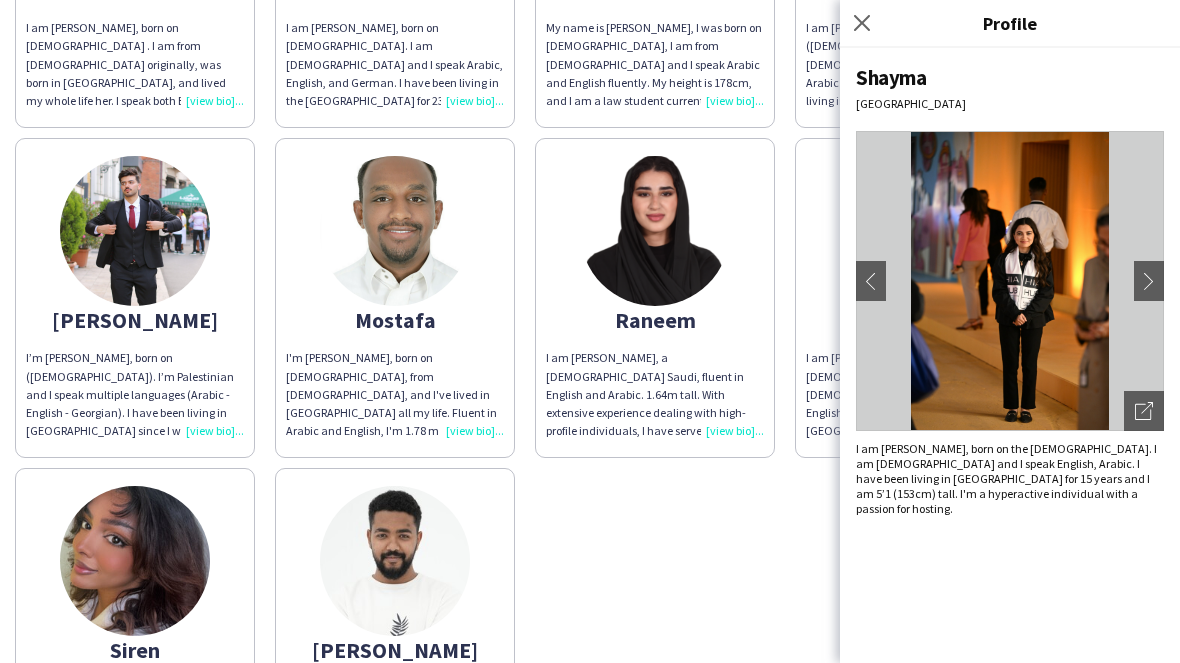 click on "Abubakr
I am [PERSON_NAME], born on [DEMOGRAPHIC_DATA] . I am from [DEMOGRAPHIC_DATA] originally, was born in [GEOGRAPHIC_DATA], and lived my whole life her. I speak both English and Arabic Fluently, and I am 175.2cm tall. I studied electrical engineering in [GEOGRAPHIC_DATA], and I have always had a passion for events and working in events as well as ceremonies and big festivals as a whole, am a people person and I enjoy Teamwork and group achievements more than anything else.  [PERSON_NAME] am [PERSON_NAME], born on [DEMOGRAPHIC_DATA]. I am [DEMOGRAPHIC_DATA] and I speak Arabic, English, and German. I have been living in the [GEOGRAPHIC_DATA] for 23 years and I am 1.65m. I am a very ambitious and adaptable person .  [PERSON_NAME]
[PERSON_NAME]
I’m [PERSON_NAME], born on ([DEMOGRAPHIC_DATA]).  I’m Palestinian and I speak multiple languages (Arabic - English - Georgian). I have been living in [GEOGRAPHIC_DATA] since I was born and I’m 190cm tall.
My experience in the field of events organizing is about 2 years. I’m a content creator with over 450K followers.   [GEOGRAPHIC_DATA]" 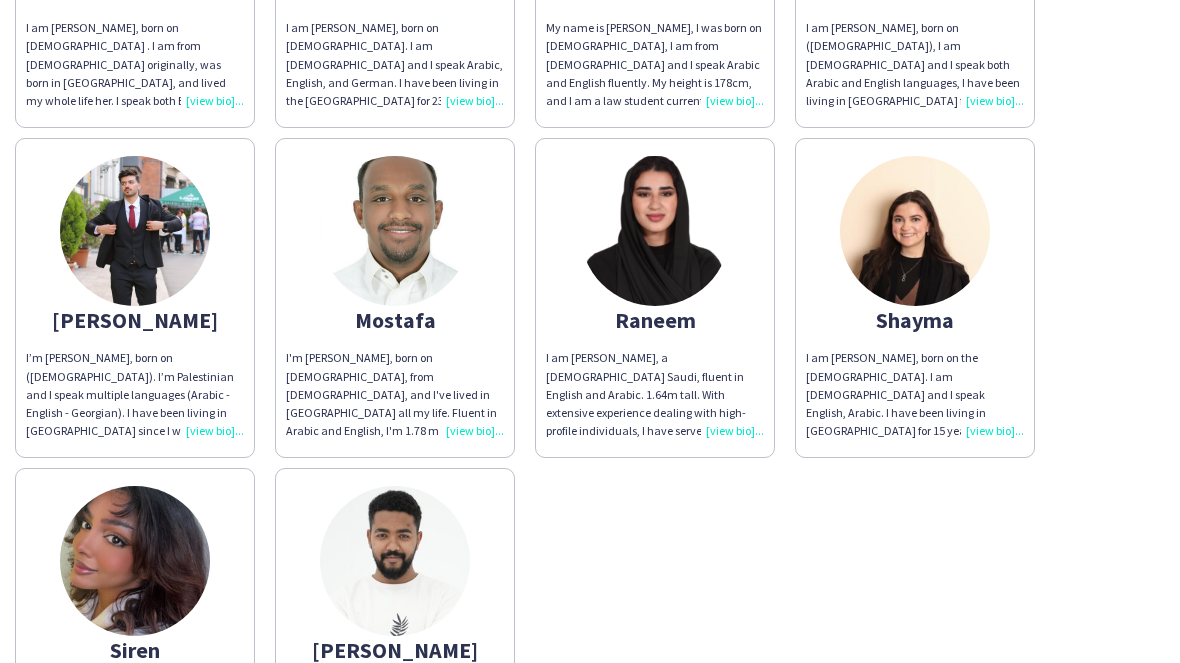 click 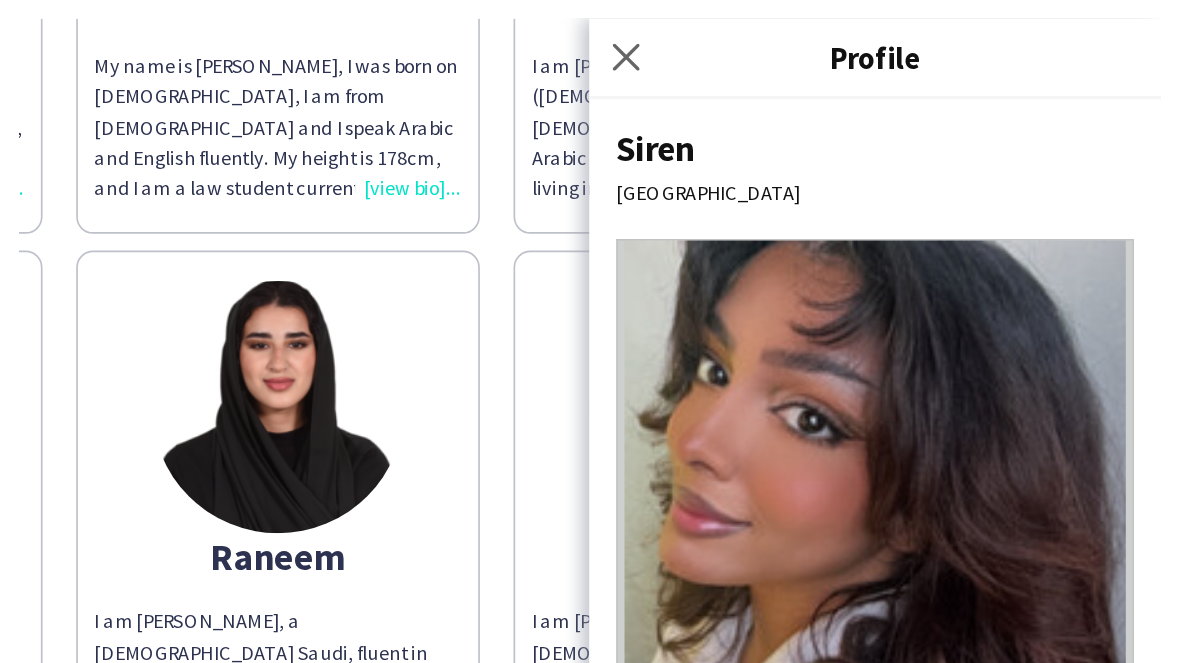 scroll, scrollTop: 0, scrollLeft: 0, axis: both 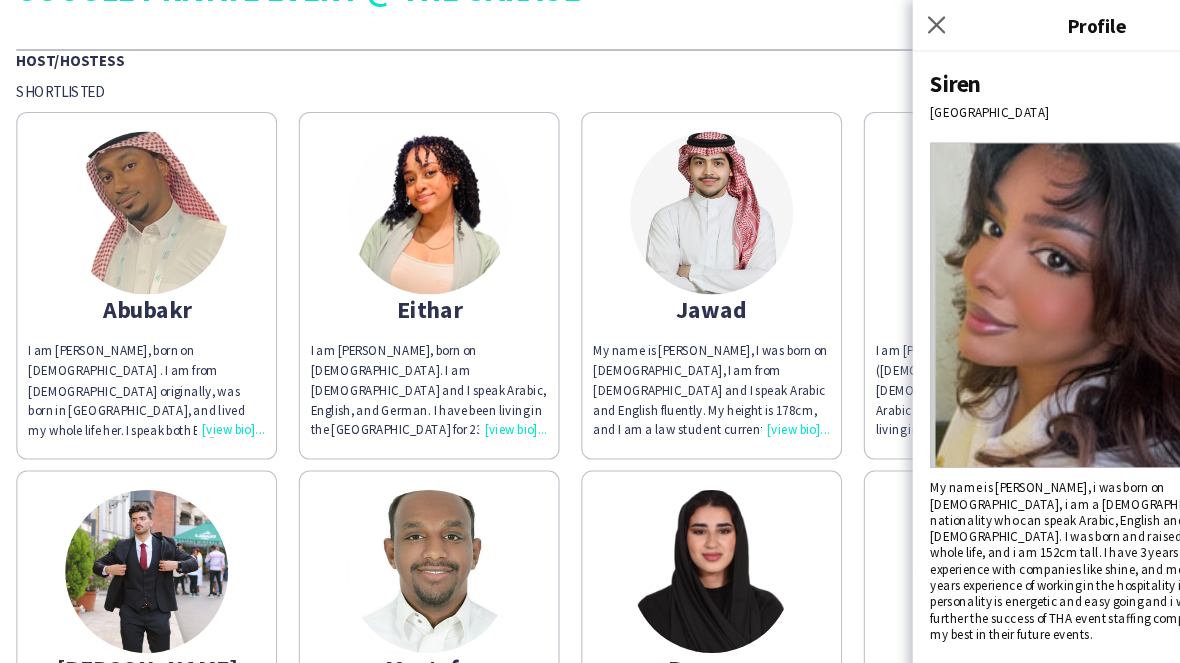 click on "I am [PERSON_NAME], born on [DEMOGRAPHIC_DATA] . I am from [DEMOGRAPHIC_DATA] originally, was born in [GEOGRAPHIC_DATA], and lived my whole life her. I speak both English and Arabic Fluently, and I am 175.2cm tall. I studied electrical engineering in [GEOGRAPHIC_DATA], and I have always had a passion for events and working in events as well as ceremonies and big festivals as a whole, am a people person and I enjoy Teamwork and group achievements more than anything else." 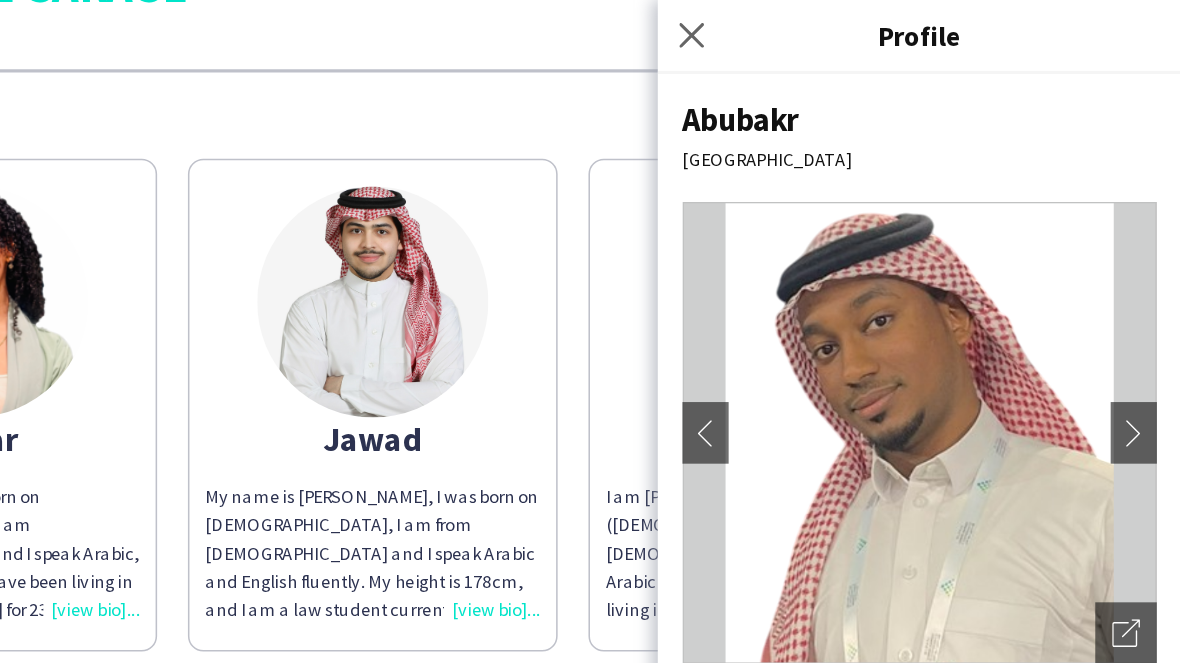 click on "Close pop-in" 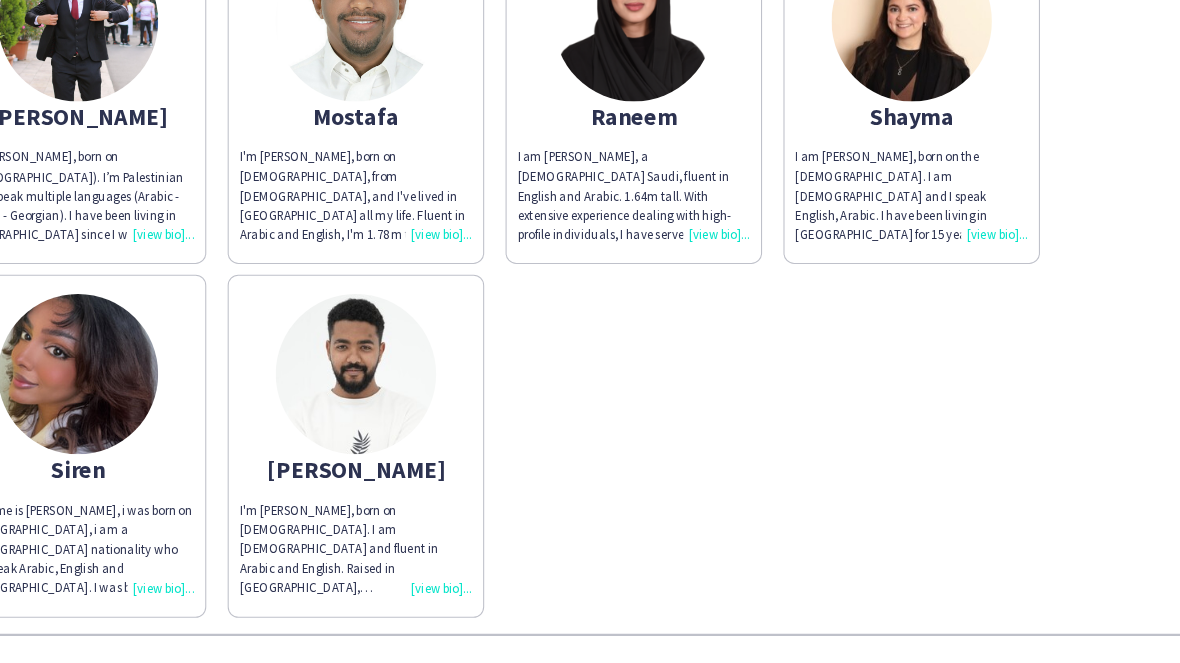 scroll, scrollTop: 561, scrollLeft: 0, axis: vertical 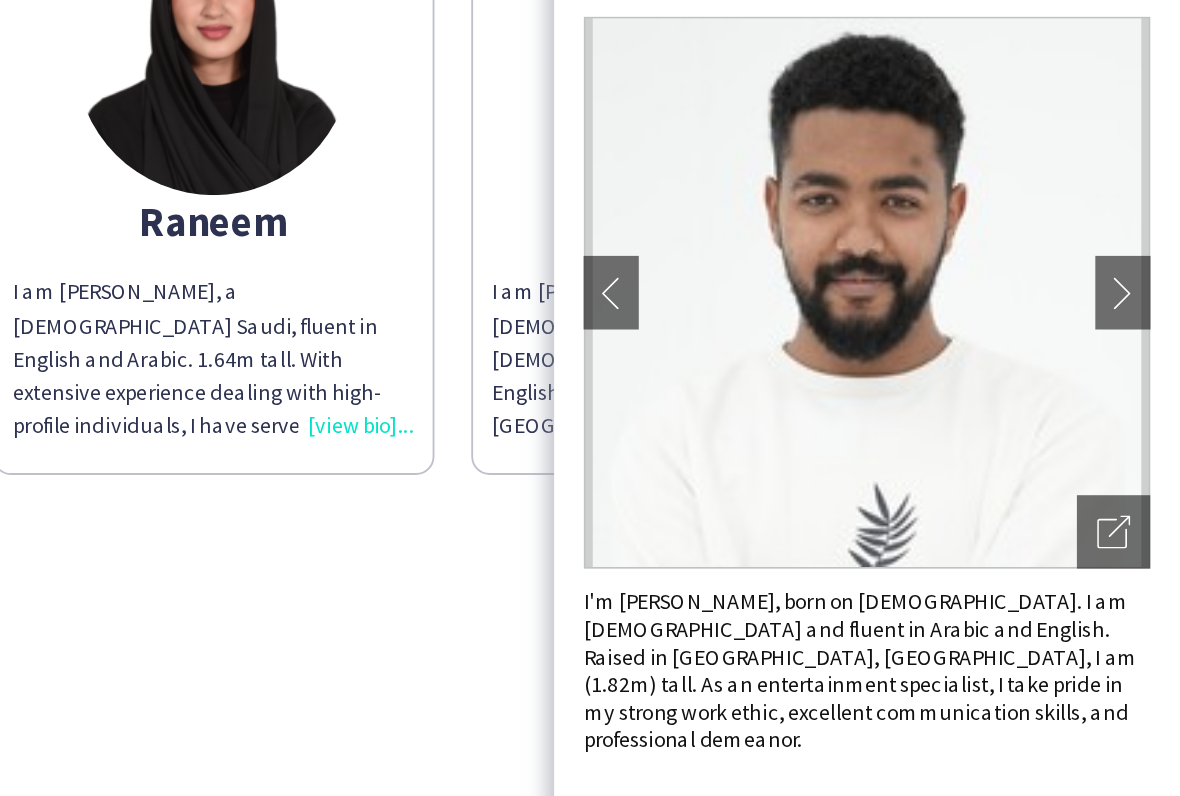 click on "chevron-right" 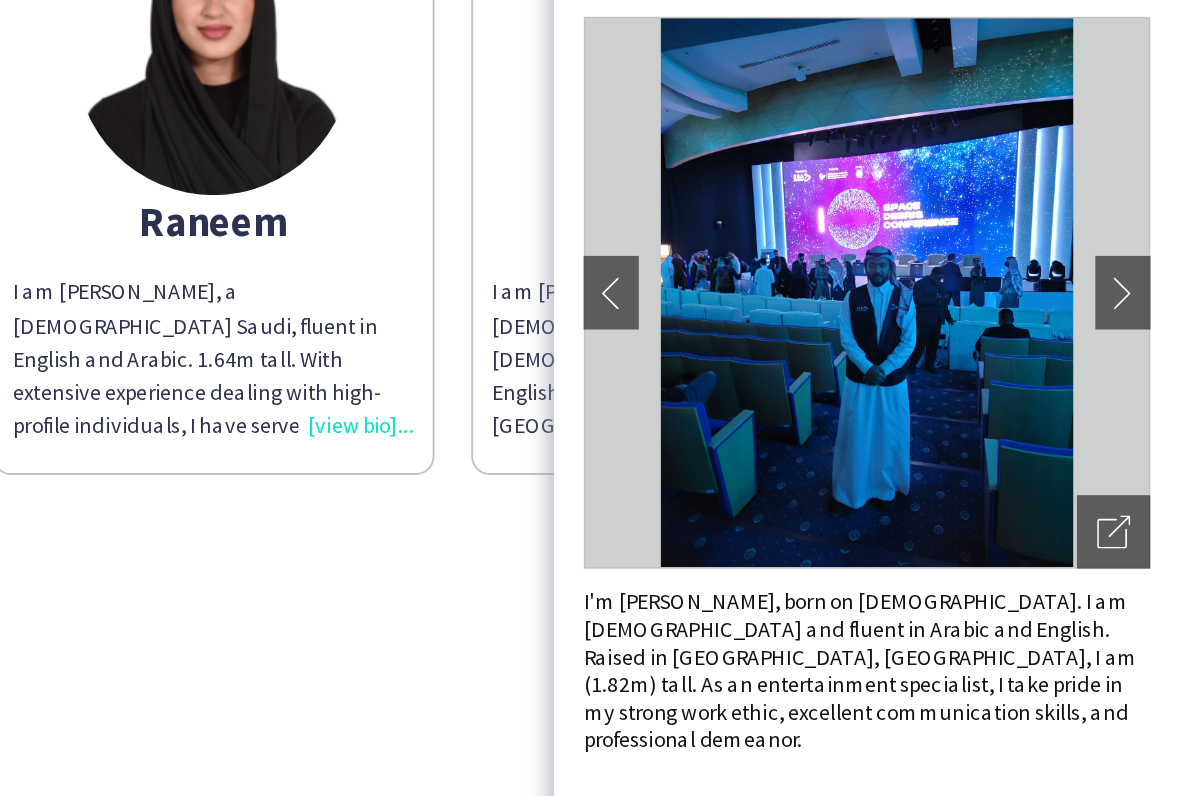 click on "chevron-right" 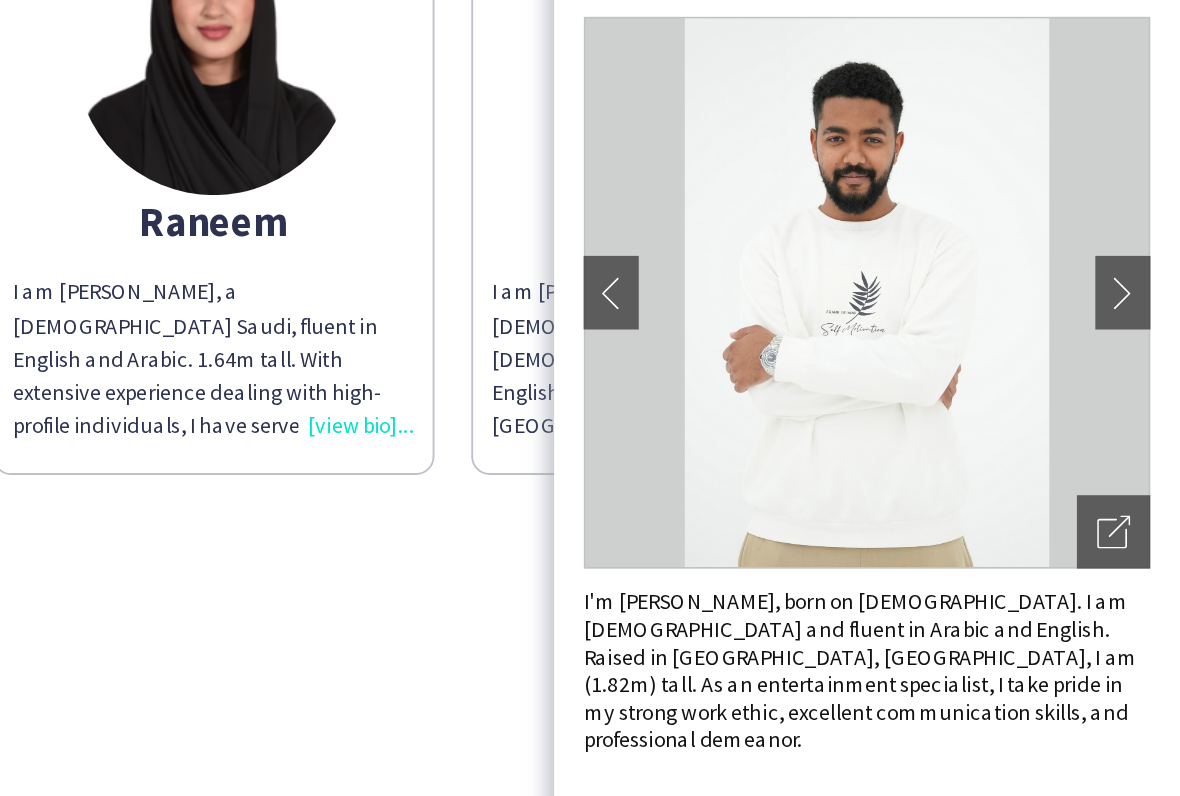 click on "chevron-right" 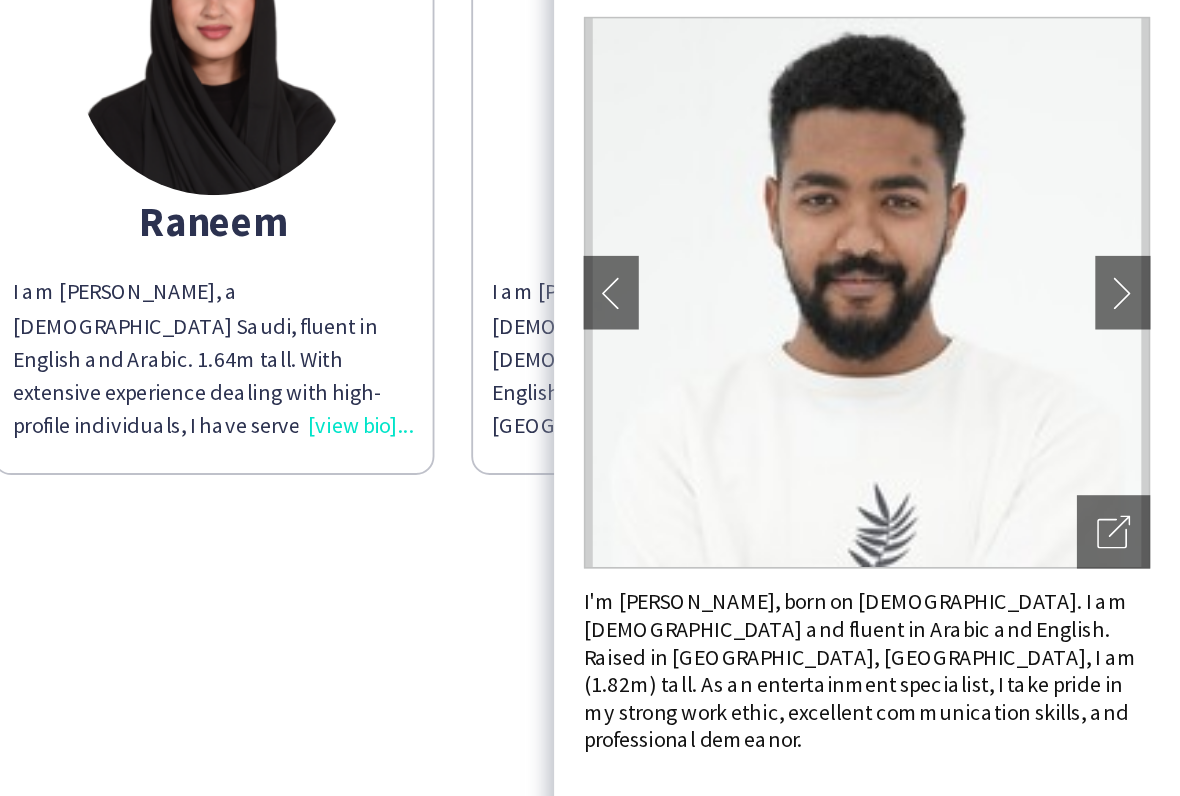 click on "chevron-left" 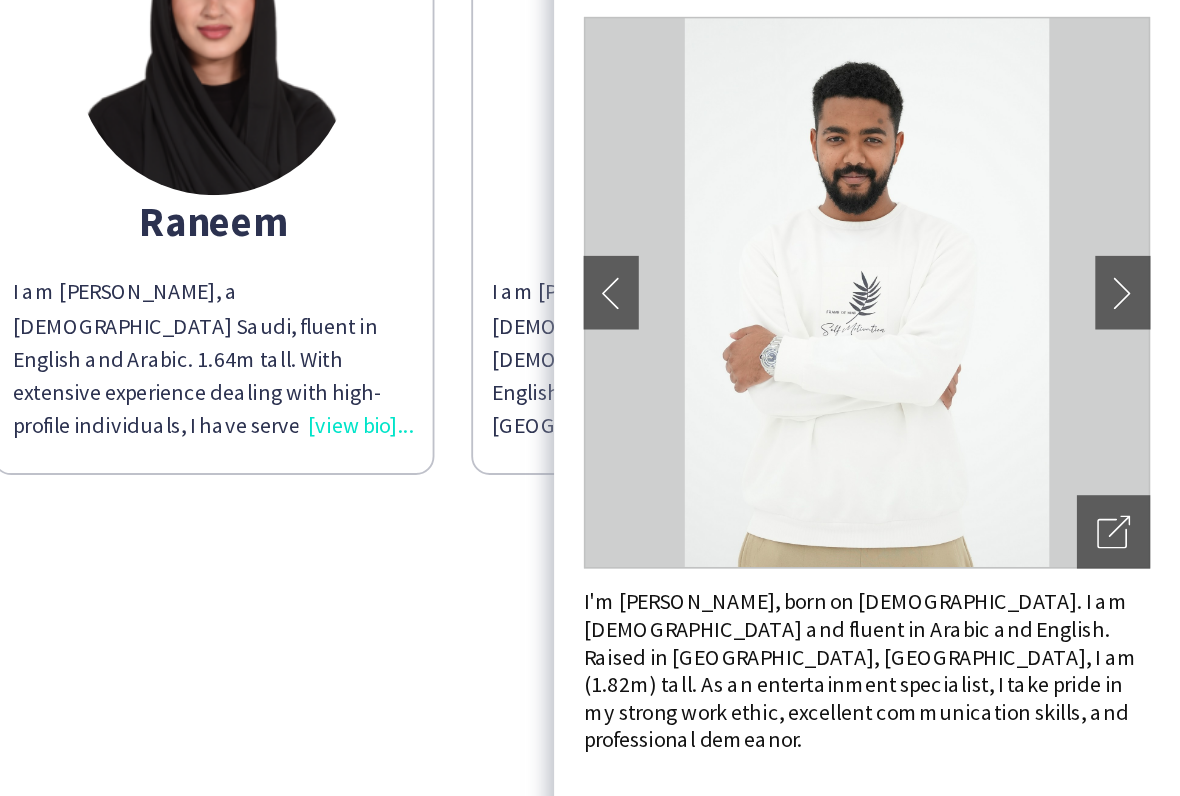 click on "chevron-left" 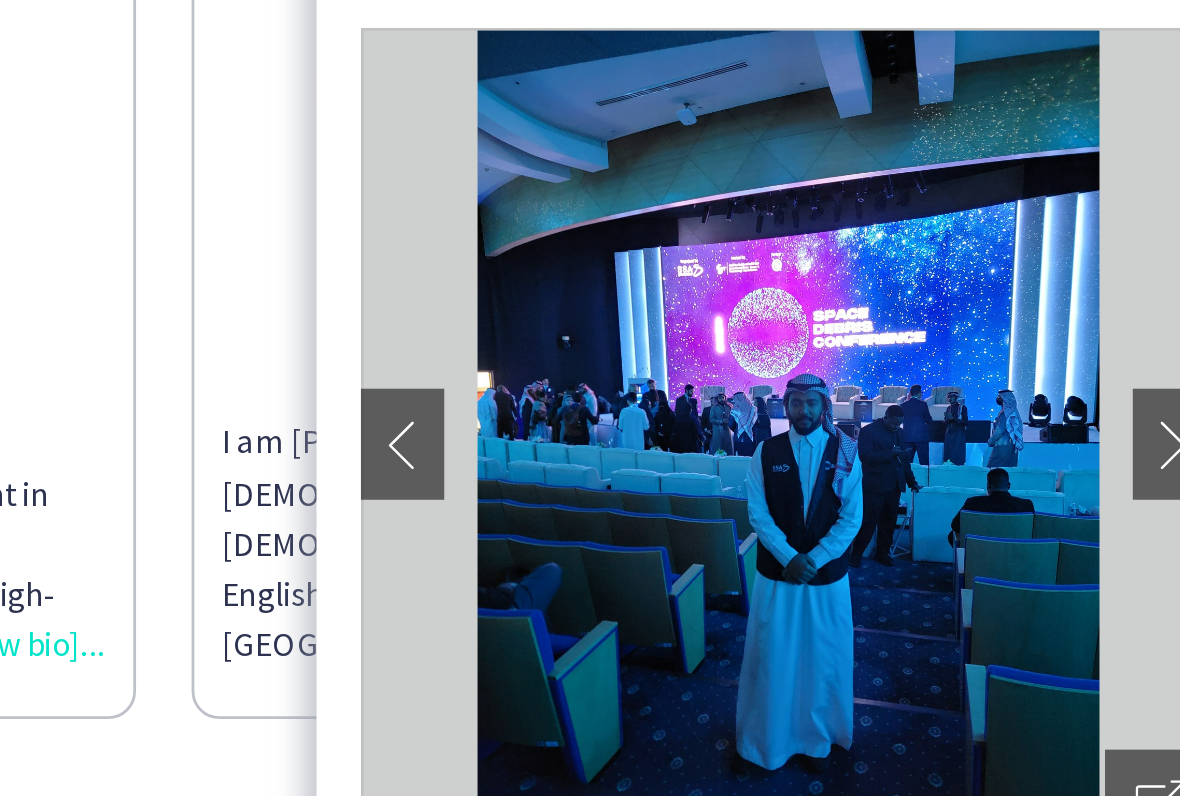 click on "chevron-left" 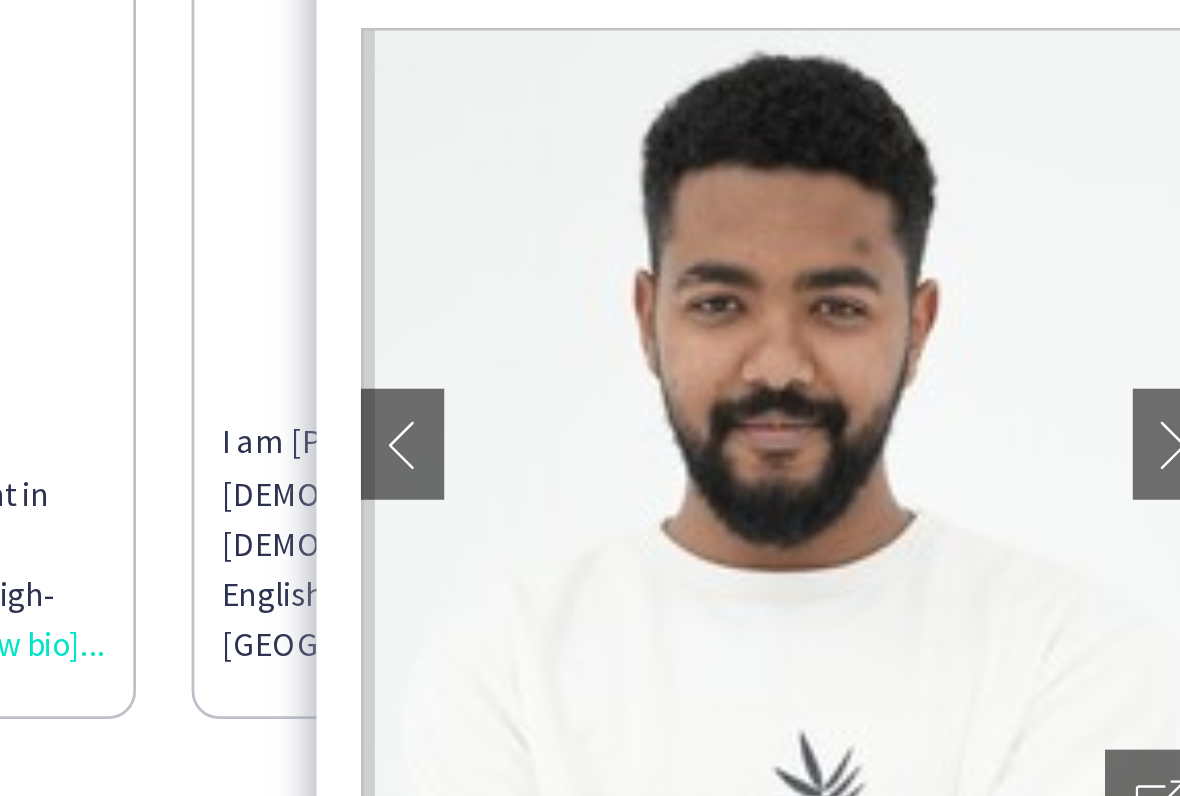 click on "[PERSON_NAME]
I am [PERSON_NAME], born on the [DEMOGRAPHIC_DATA]. I am [DEMOGRAPHIC_DATA] and I speak English, Arabic. I have been living in [GEOGRAPHIC_DATA] for 15 years and I am 5’1 (153cm) tall.
I'm a hyperactive individual with a passion for hosting." 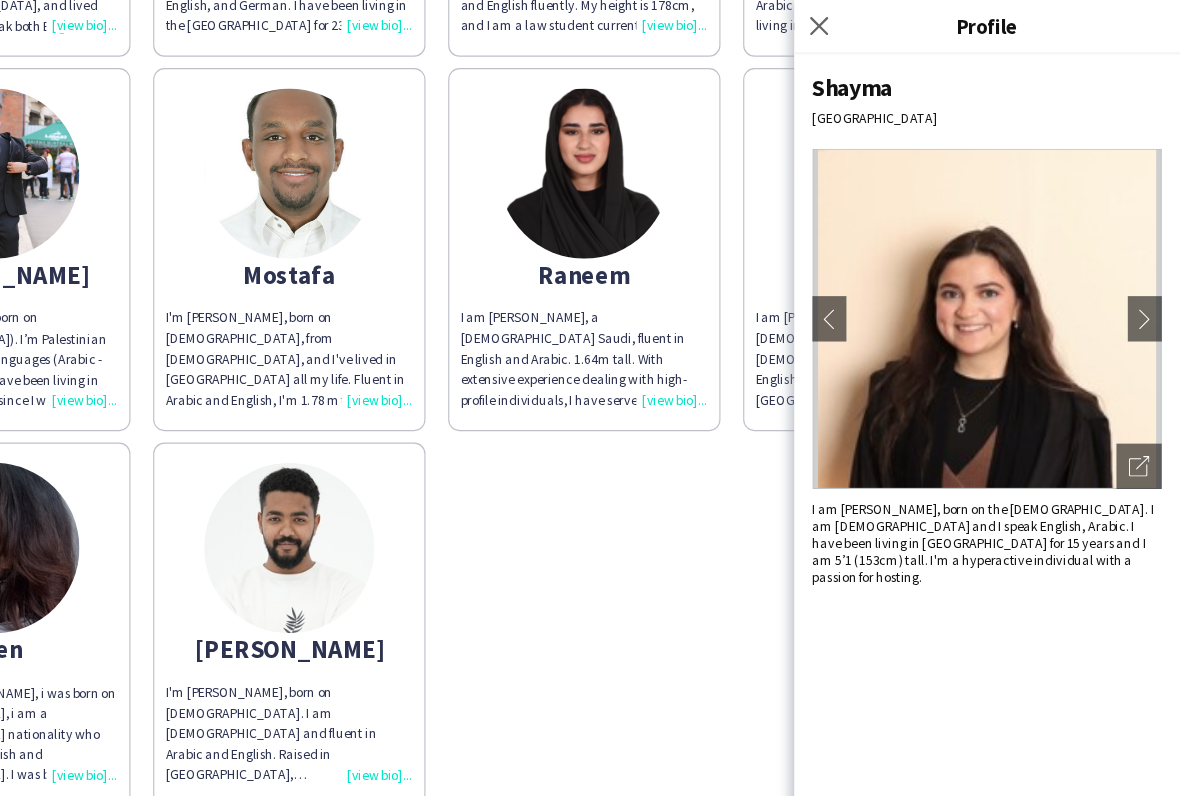 click on "Close pop-in" 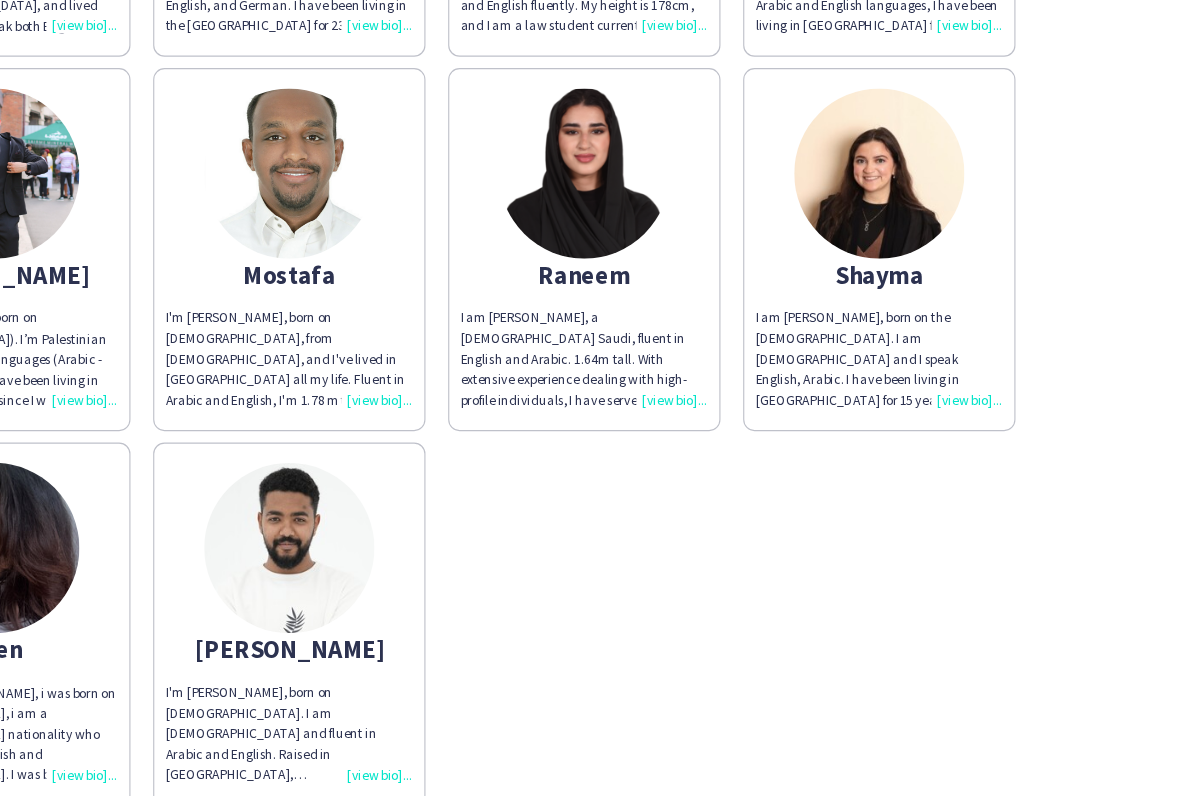 click on "Raneem" 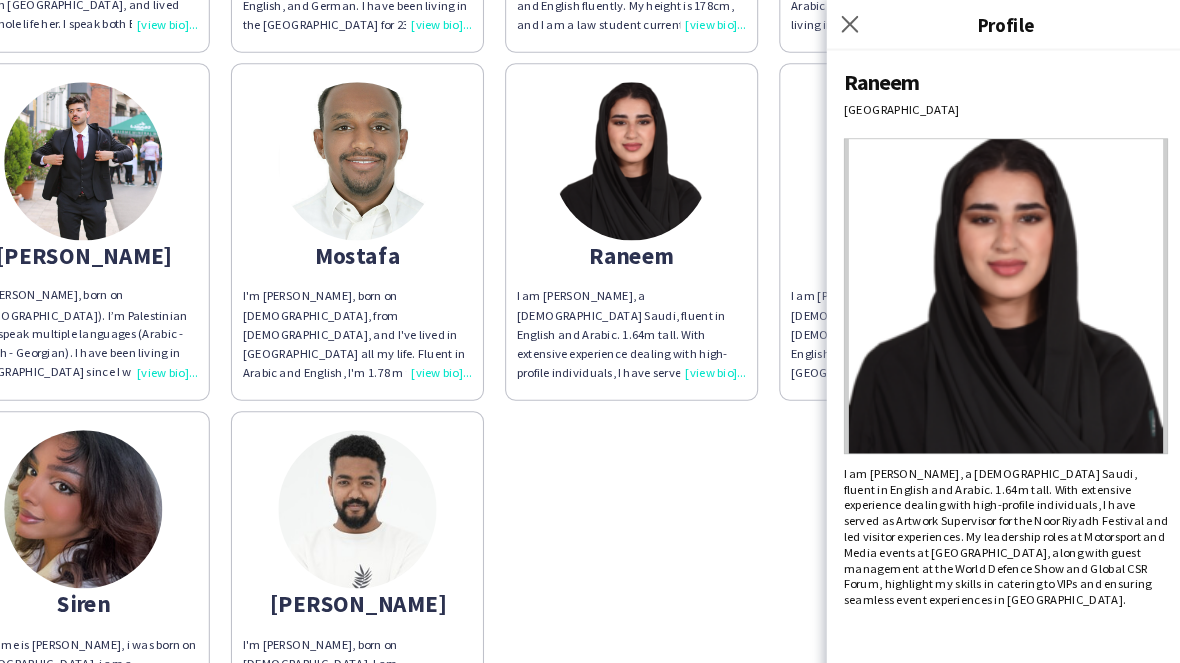 click on "Close pop-in" 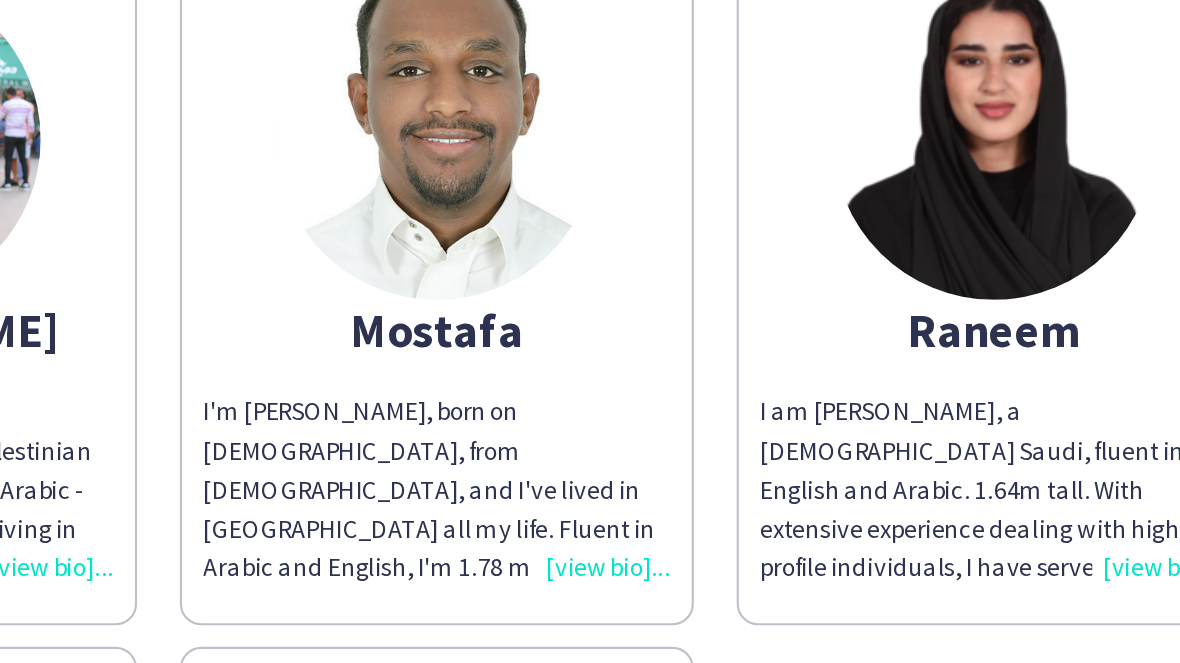 scroll, scrollTop: 207, scrollLeft: 0, axis: vertical 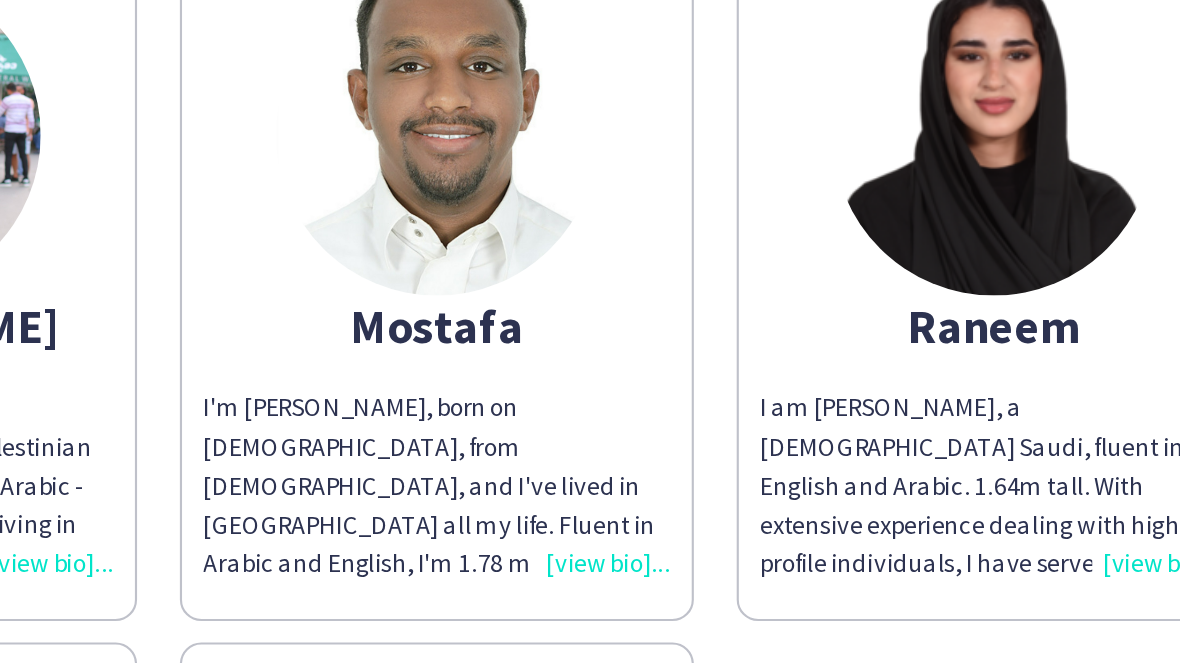 click on "I'm [PERSON_NAME], born on [DEMOGRAPHIC_DATA], from [DEMOGRAPHIC_DATA], and I've lived in [GEOGRAPHIC_DATA] all my life. Fluent in Arabic and English, I'm 1.78 m tall. I've worked in staff management, registration, and ticket support at major events like the Future Investment Institute 2024, Future Minerals Forum 2024, Misk Global Forum 2024, Formula 1 Grand Prix, and World Advanced Manufacturing 2024." 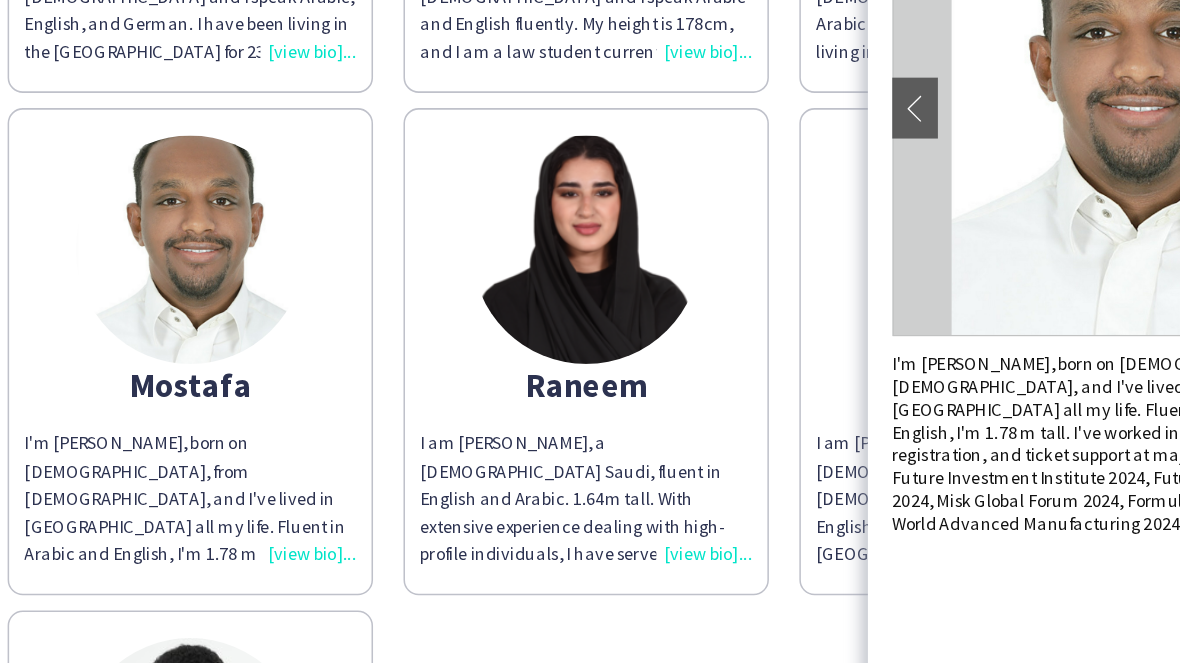 click on "[PERSON_NAME]
I am [PERSON_NAME], a [DEMOGRAPHIC_DATA] Saudi, fluent in English and Arabic. 1.64m tall. With extensive experience dealing with high-profile individuals, I have served as Artwork Supervisor for the Noor Riyadh Festival and led visitor experiences. My leadership roles at Motorsport and Media events at [GEOGRAPHIC_DATA], along with guest management at the World Defence Show and Global CSR Forum, highlight my skills in catering to VIPs and ensuring seamless event experiences in [GEOGRAPHIC_DATA]." 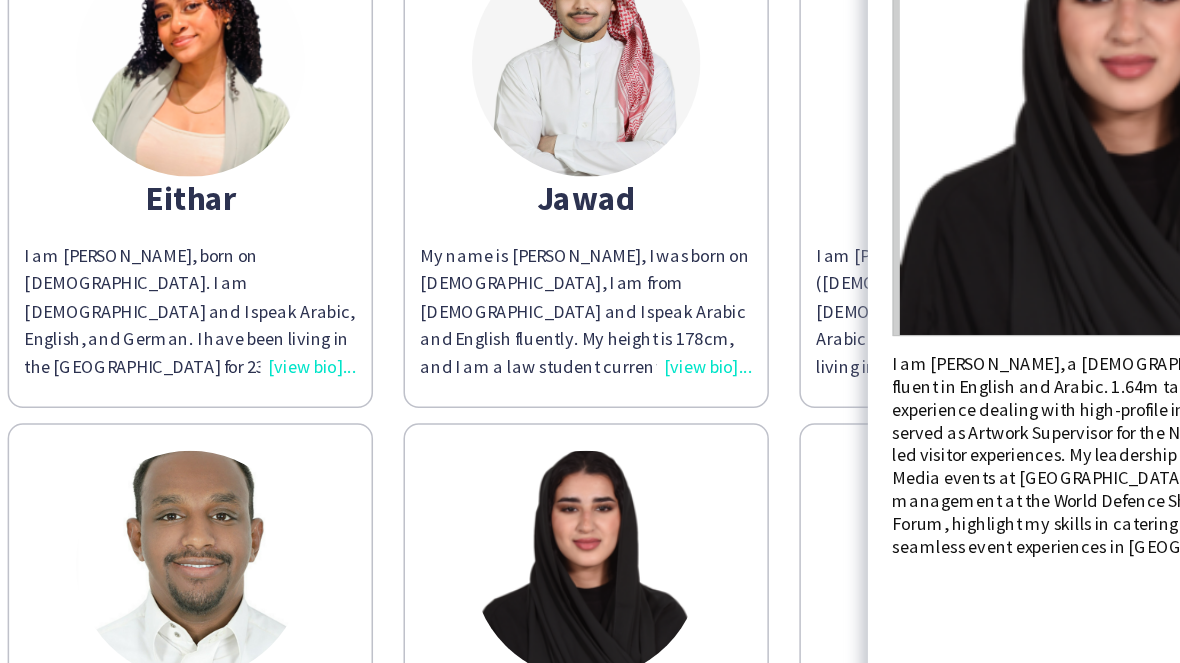scroll, scrollTop: 0, scrollLeft: 0, axis: both 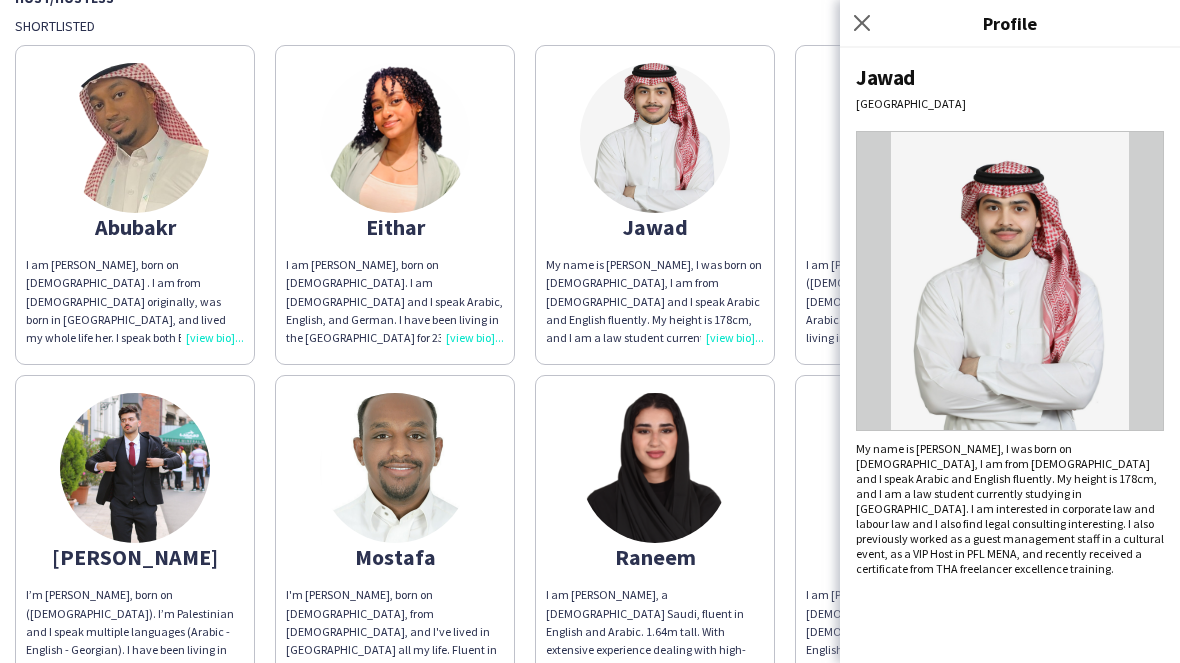 click 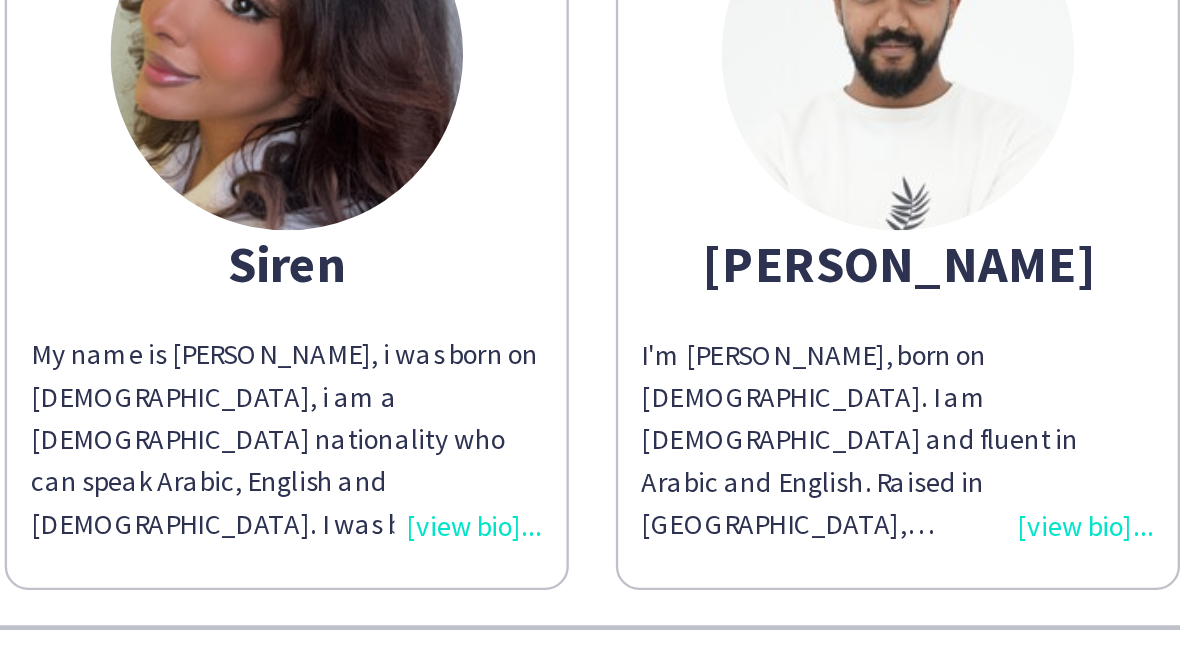 scroll, scrollTop: 559, scrollLeft: 0, axis: vertical 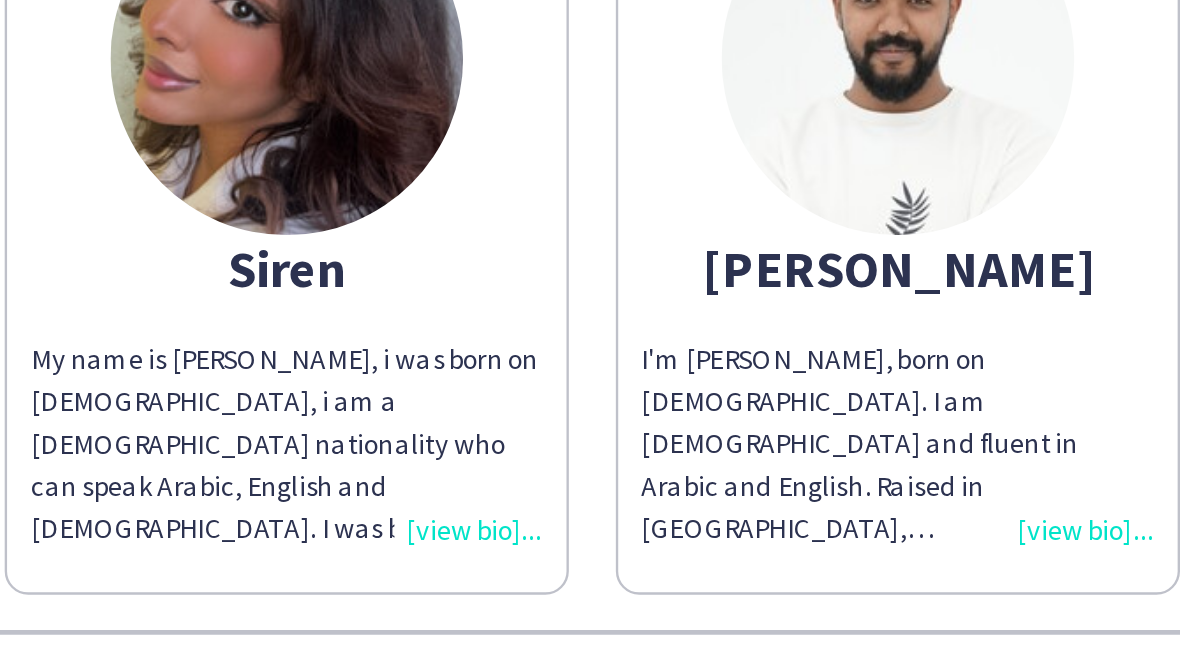 click on "My name is [PERSON_NAME], i was born on [DEMOGRAPHIC_DATA], i am a [DEMOGRAPHIC_DATA] nationality who can speak Arabic, English and [DEMOGRAPHIC_DATA]. I was born and raised in the Ksa my whole life, and i am 152cm tall. I have 3 years of events experience with companies like shine, and more than 6 years experience of working in the hospitality industry. My personality is energetic and easy going and i wish to help further the success of THA event staffing company by doing my best in their future events." 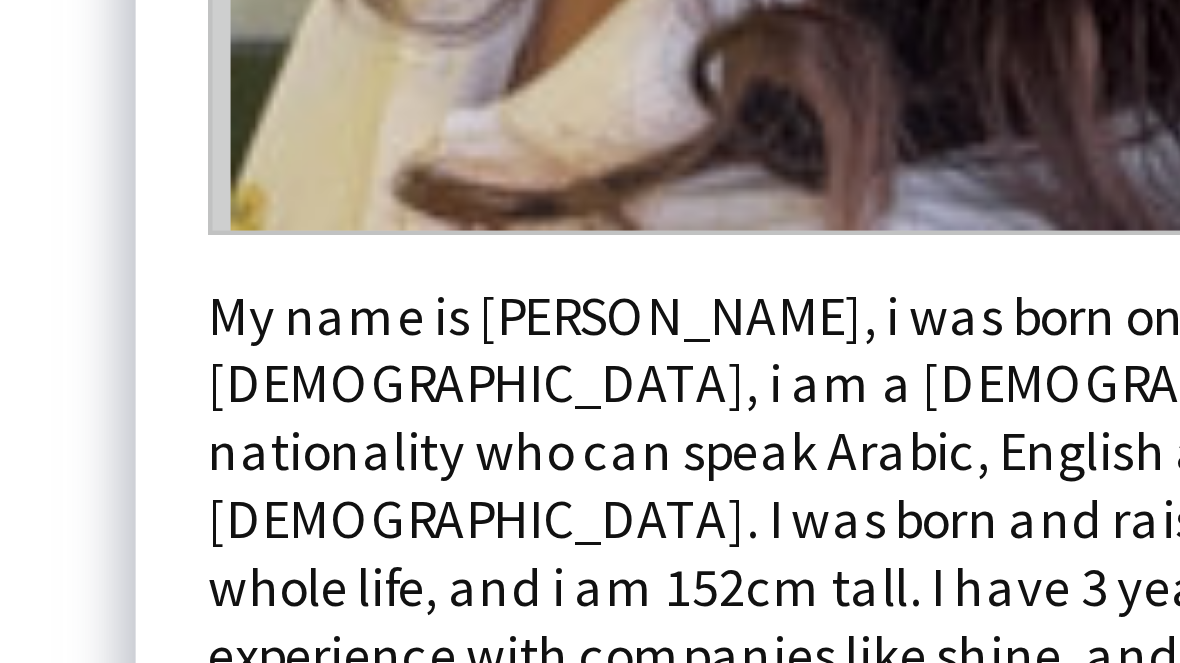 scroll, scrollTop: 428, scrollLeft: 0, axis: vertical 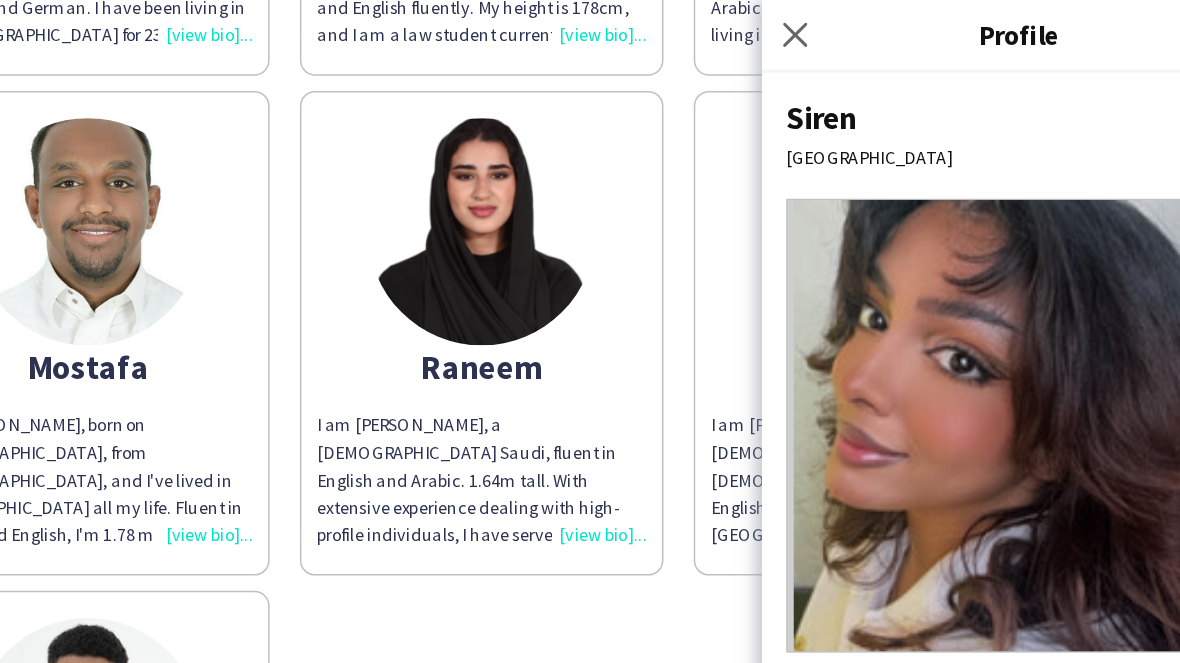 click 